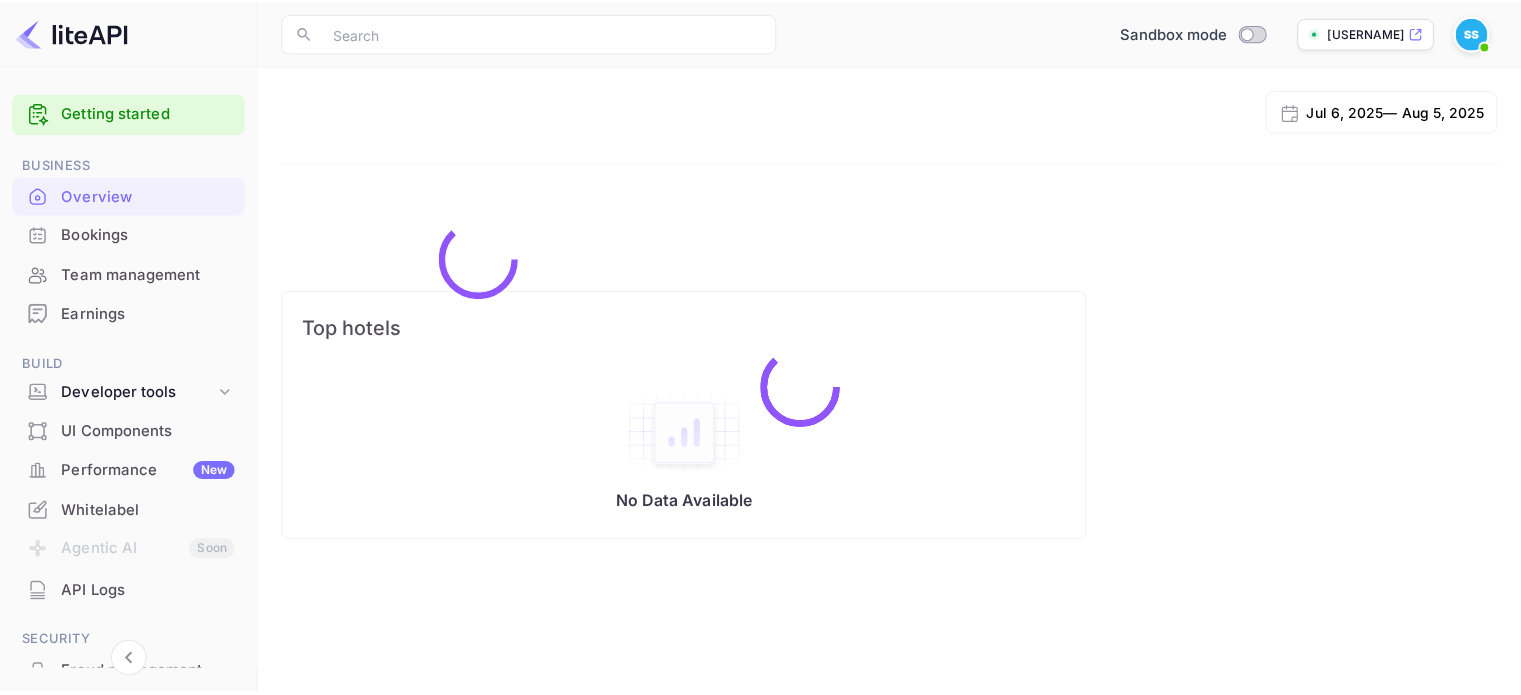 scroll, scrollTop: 0, scrollLeft: 0, axis: both 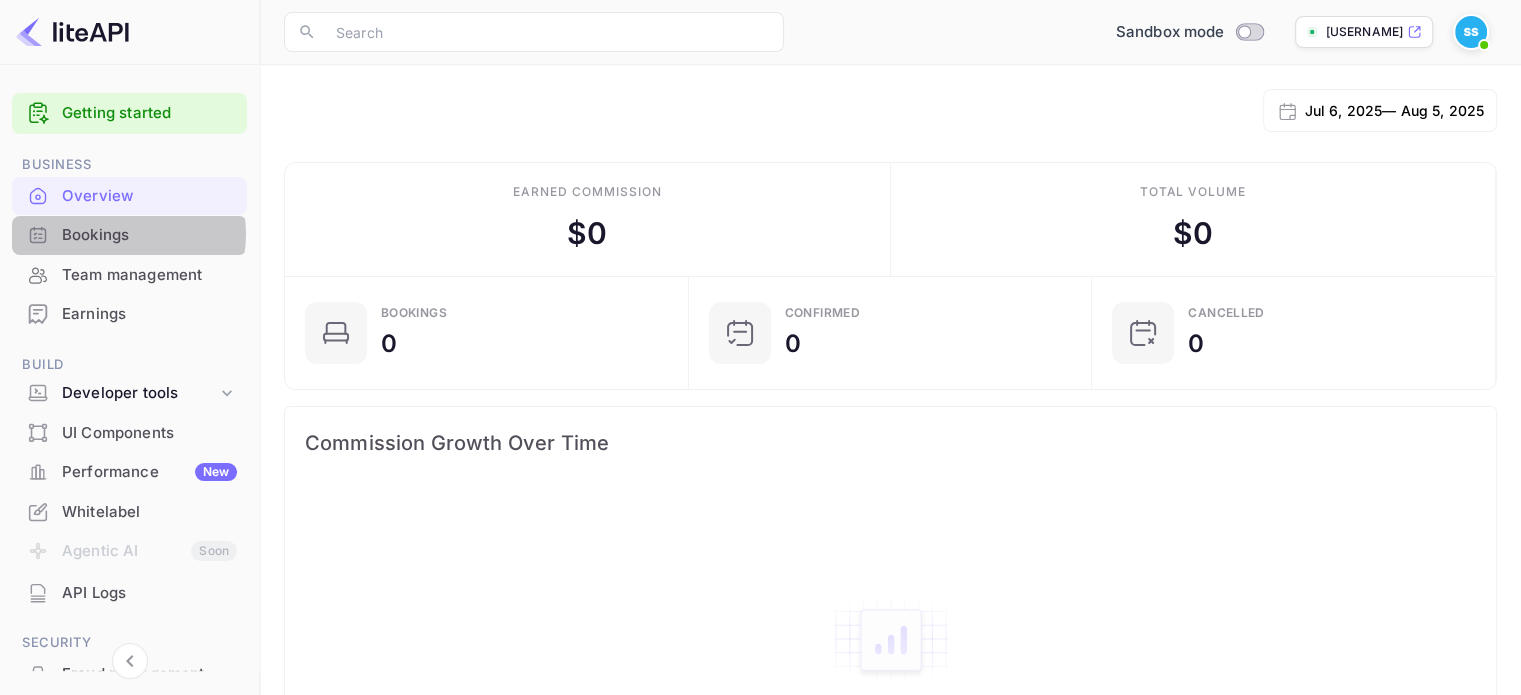 click on "Bookings" at bounding box center [149, 235] 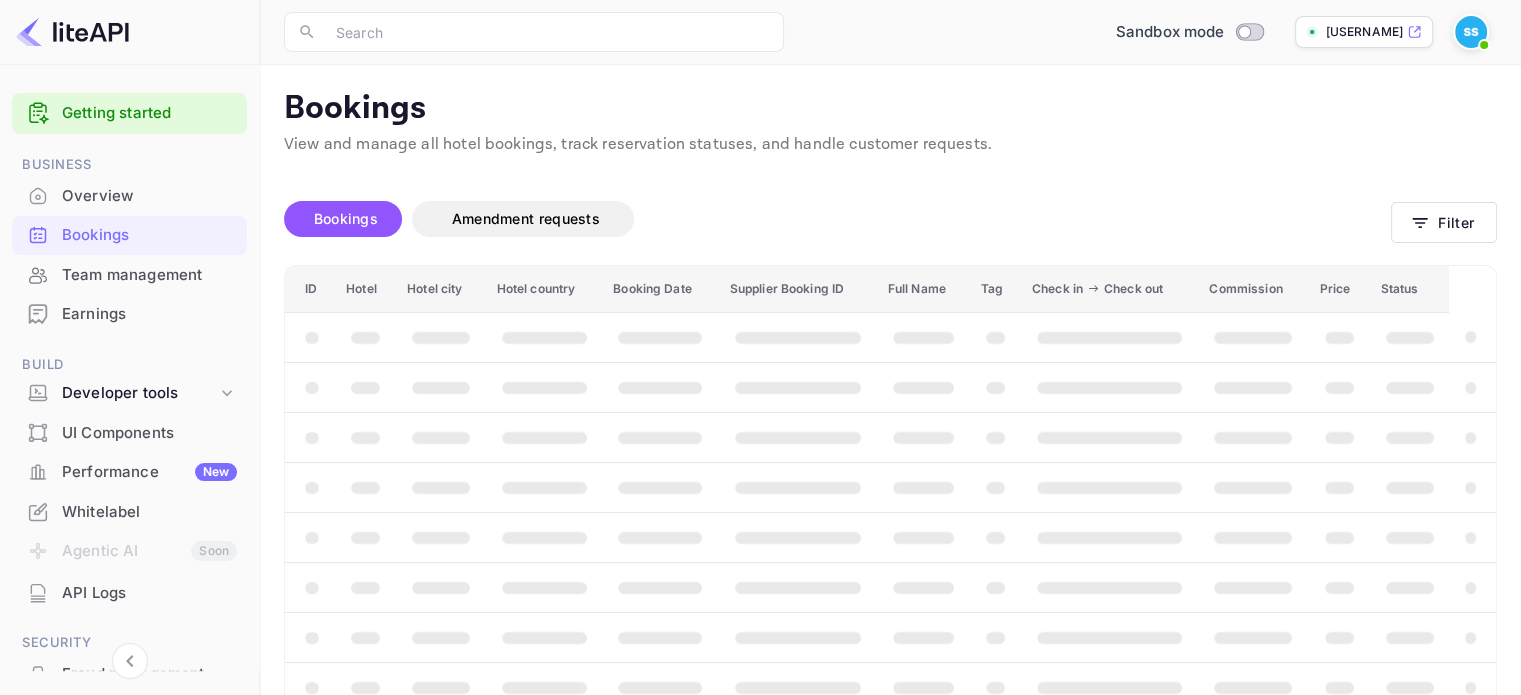 click on "Earnings" at bounding box center [149, 314] 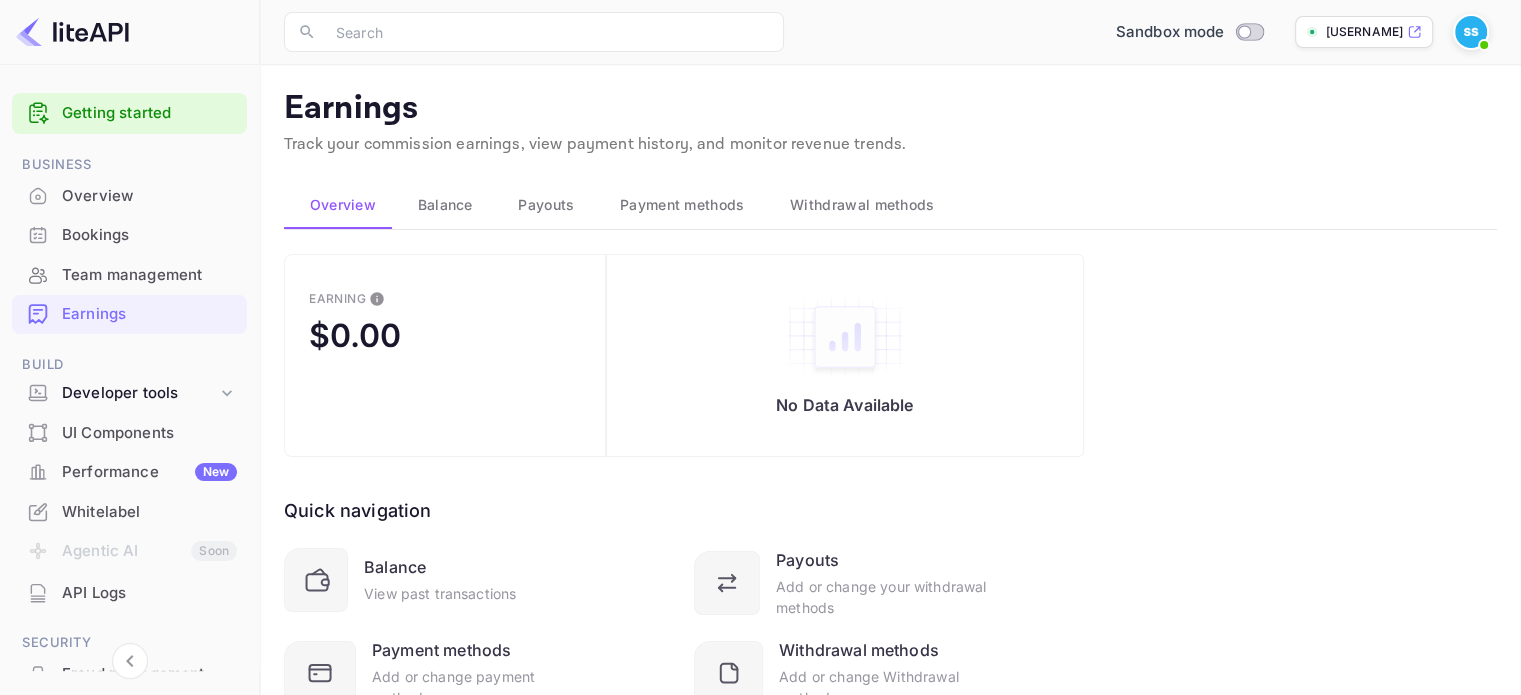 scroll, scrollTop: 86, scrollLeft: 0, axis: vertical 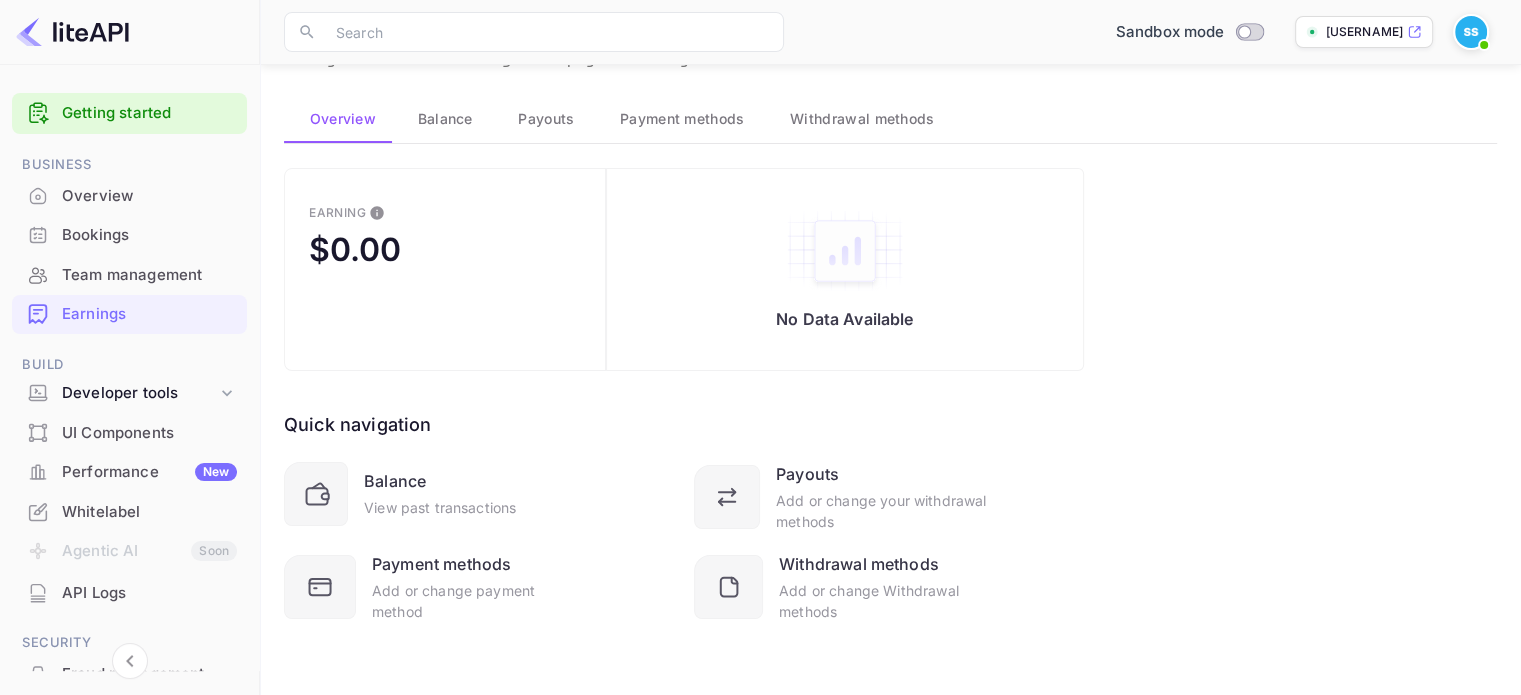 click on "Bookings" at bounding box center [149, 235] 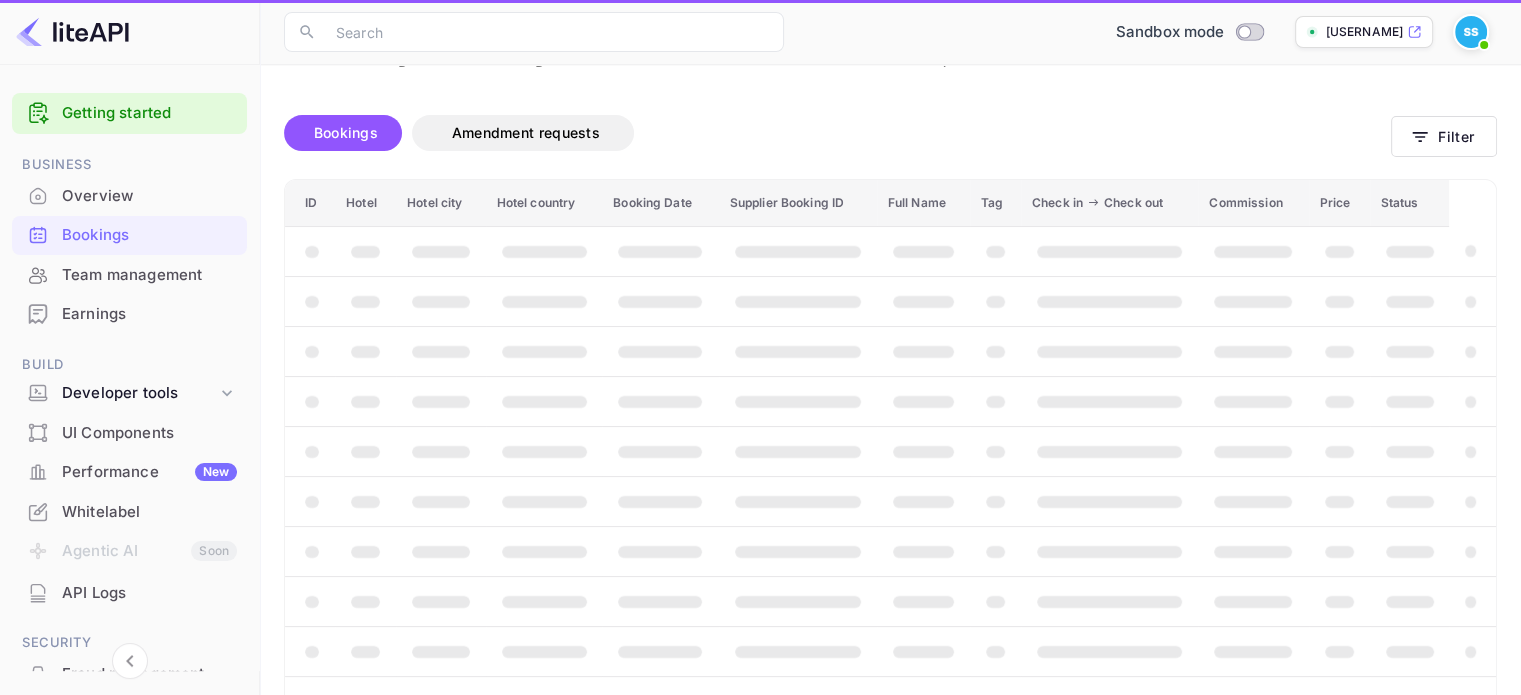 scroll, scrollTop: 0, scrollLeft: 0, axis: both 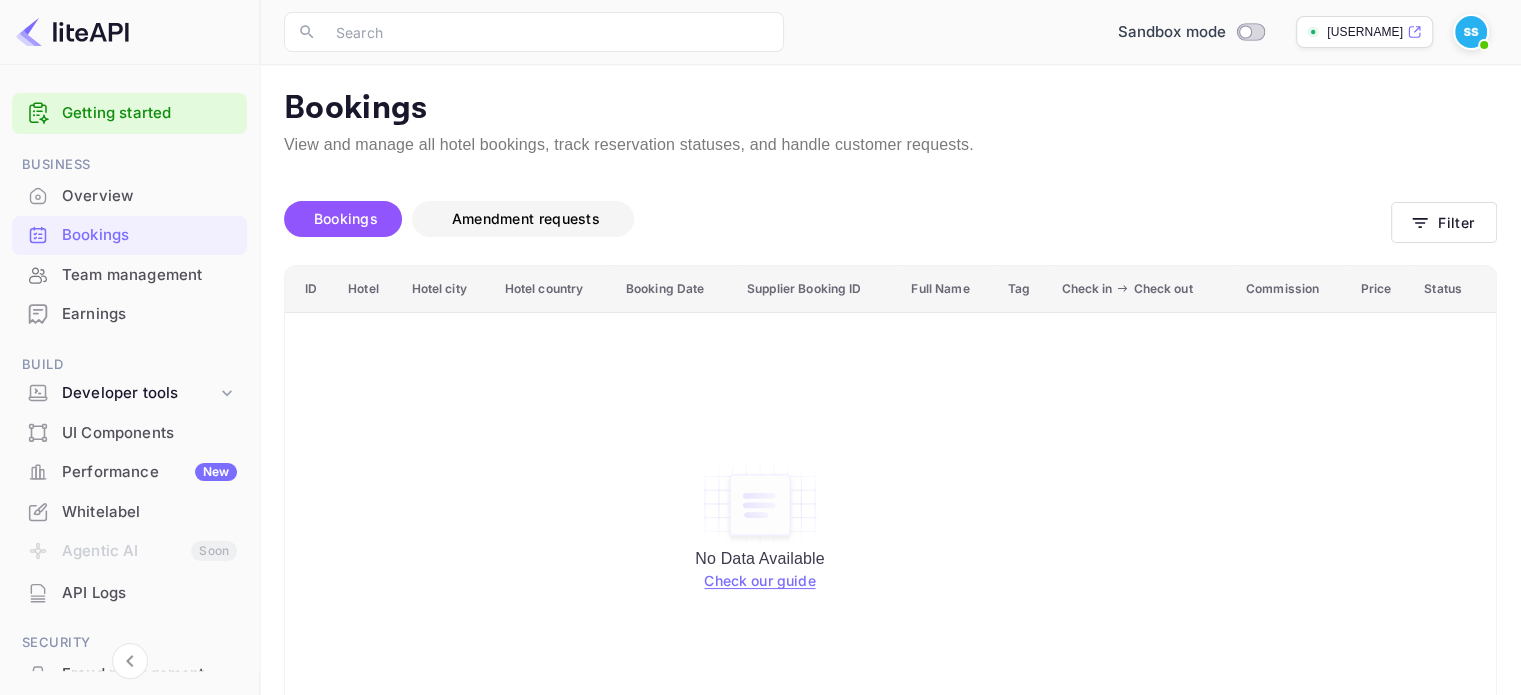 click on "Amendment requests" at bounding box center (526, 218) 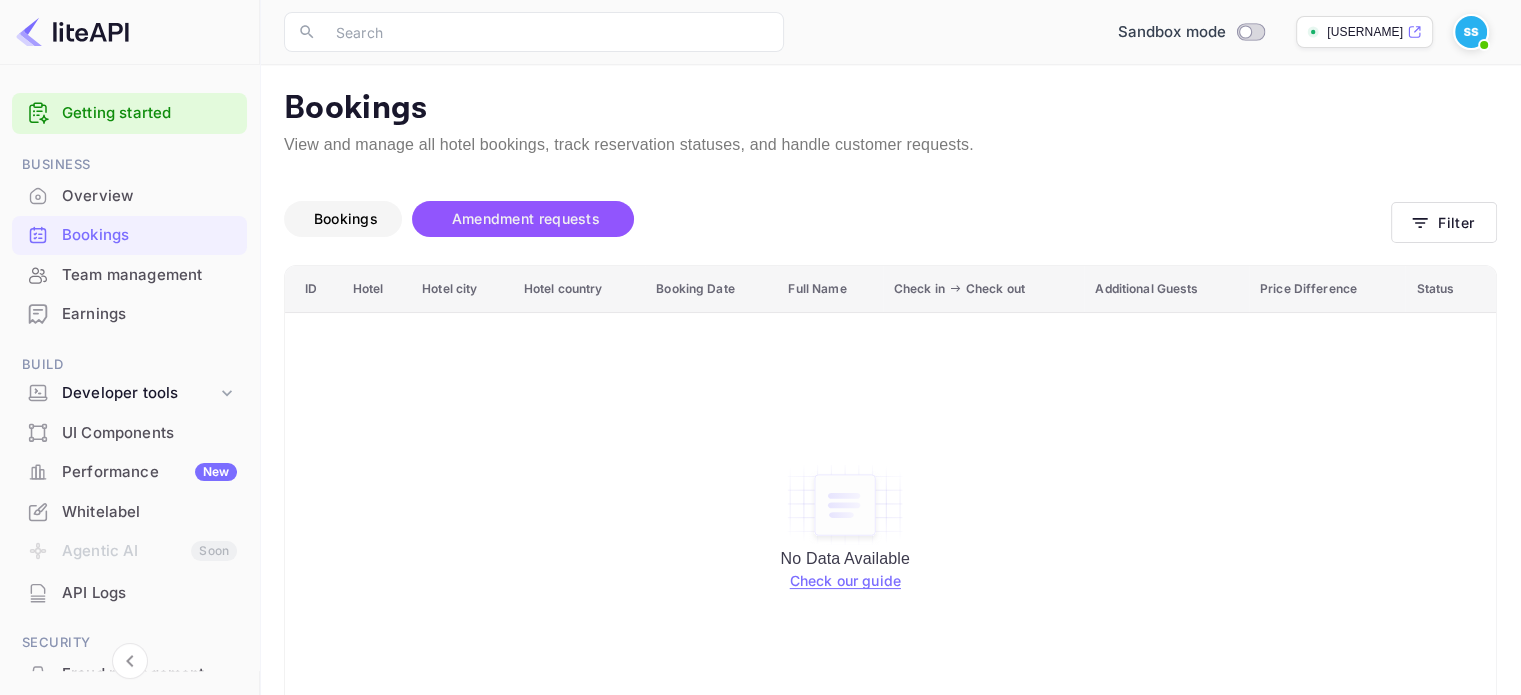 click on "Bookings" at bounding box center [346, 218] 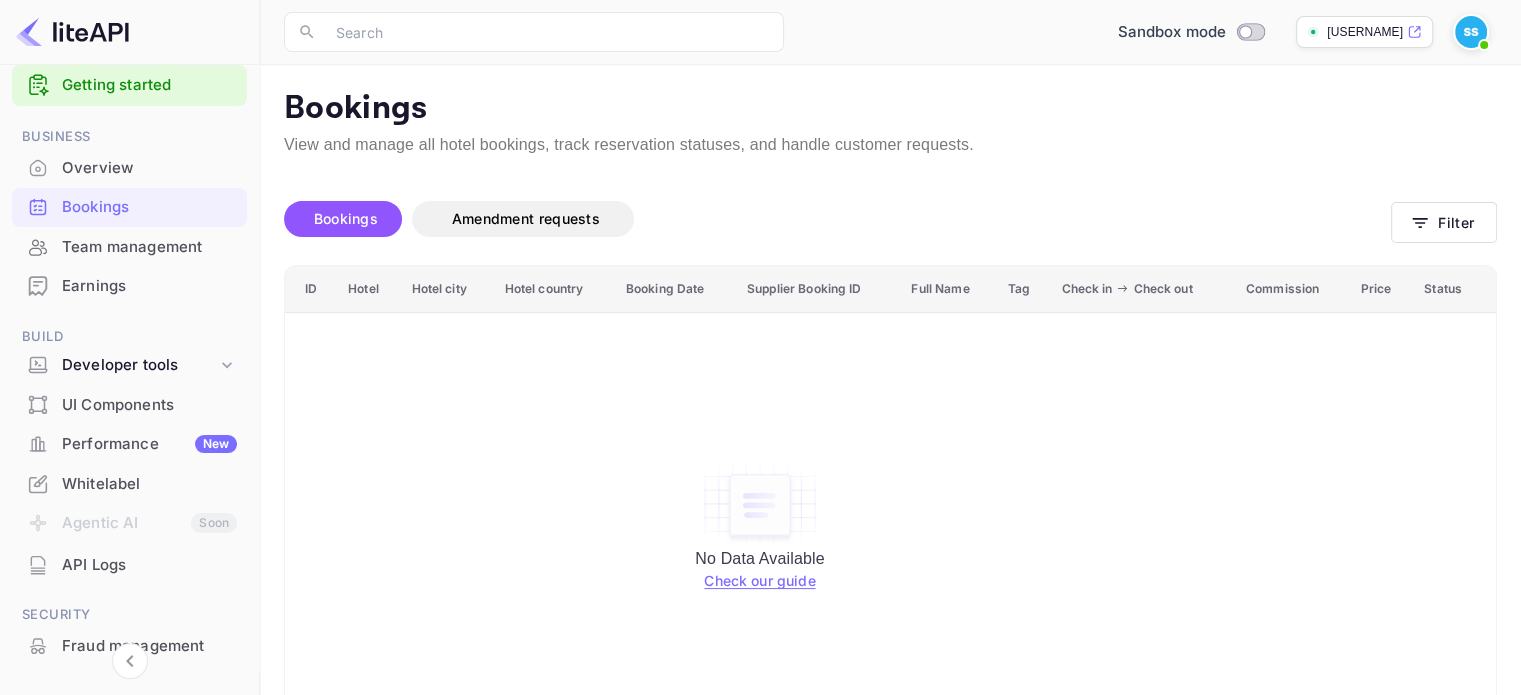 scroll, scrollTop: 0, scrollLeft: 0, axis: both 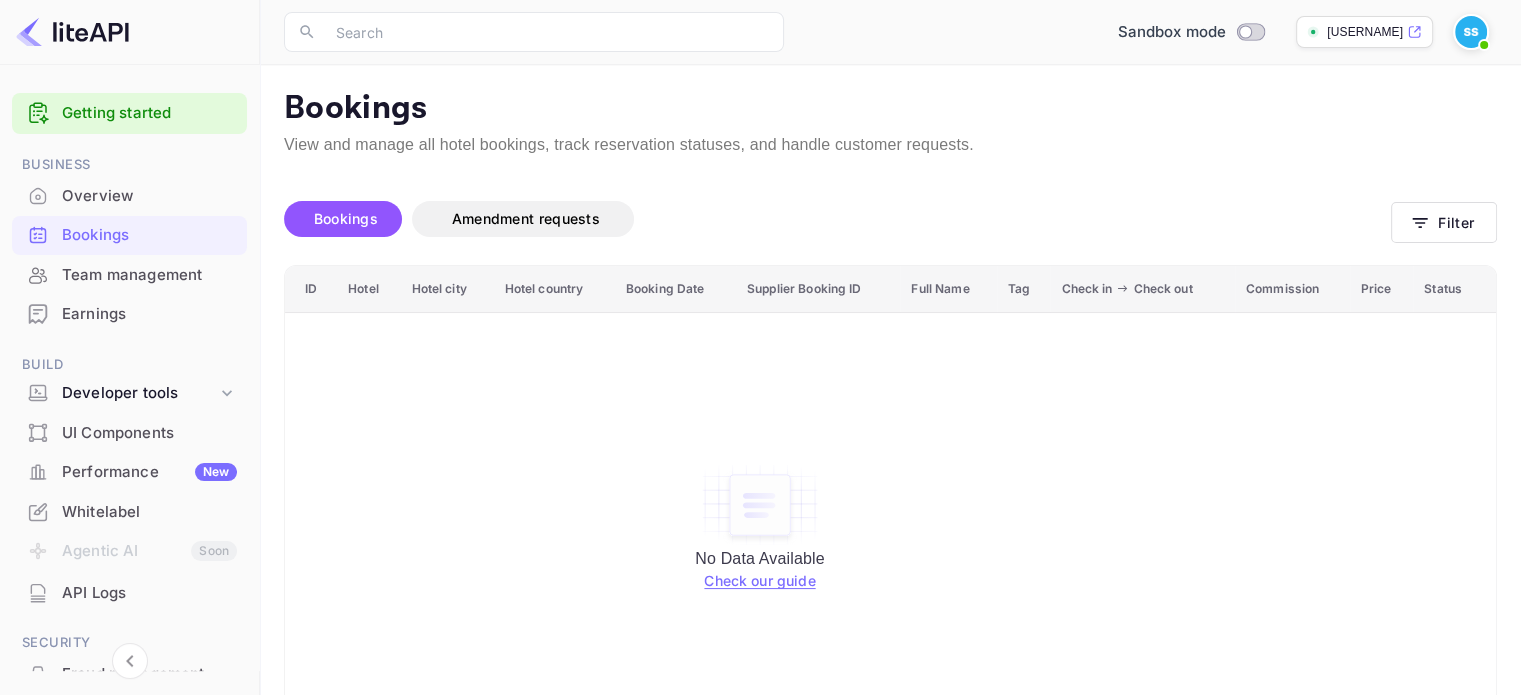 click on "Team management" at bounding box center (149, 275) 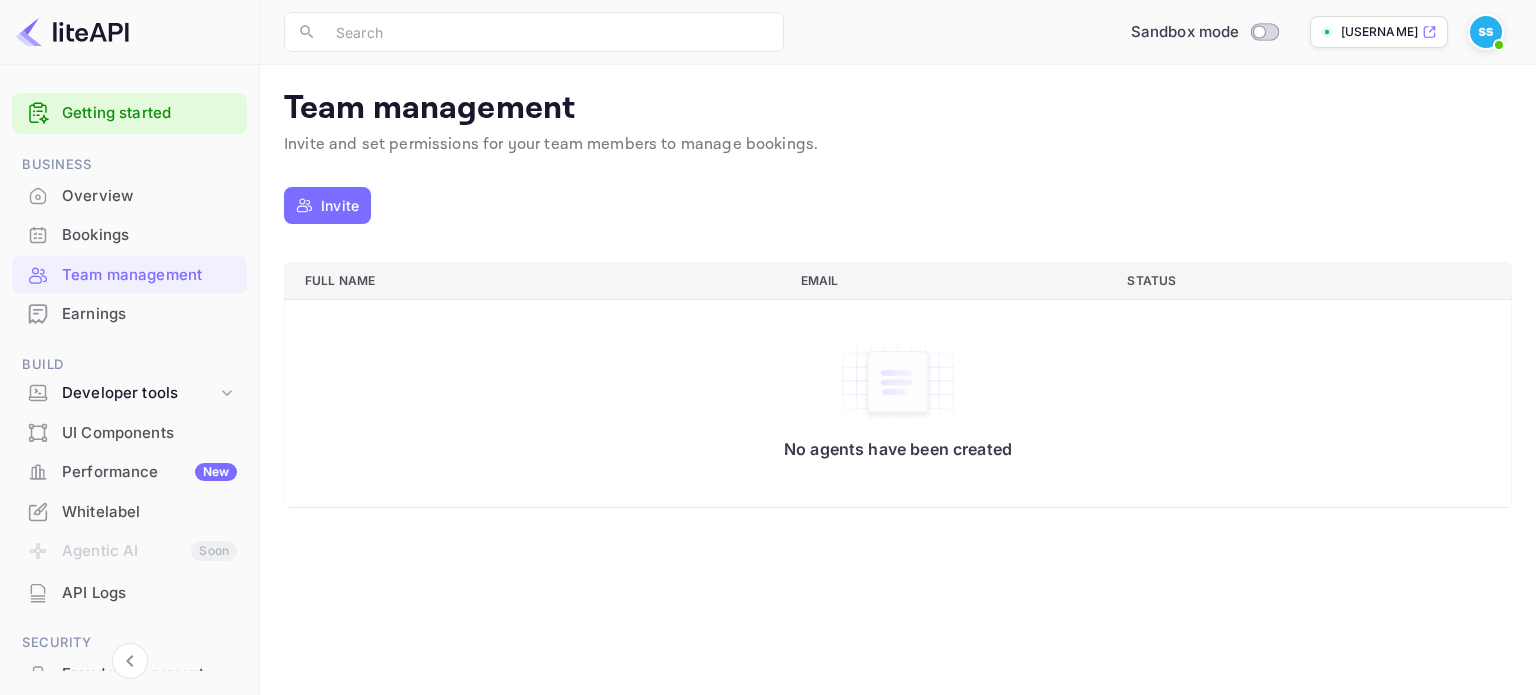 click on "Overview" at bounding box center (149, 196) 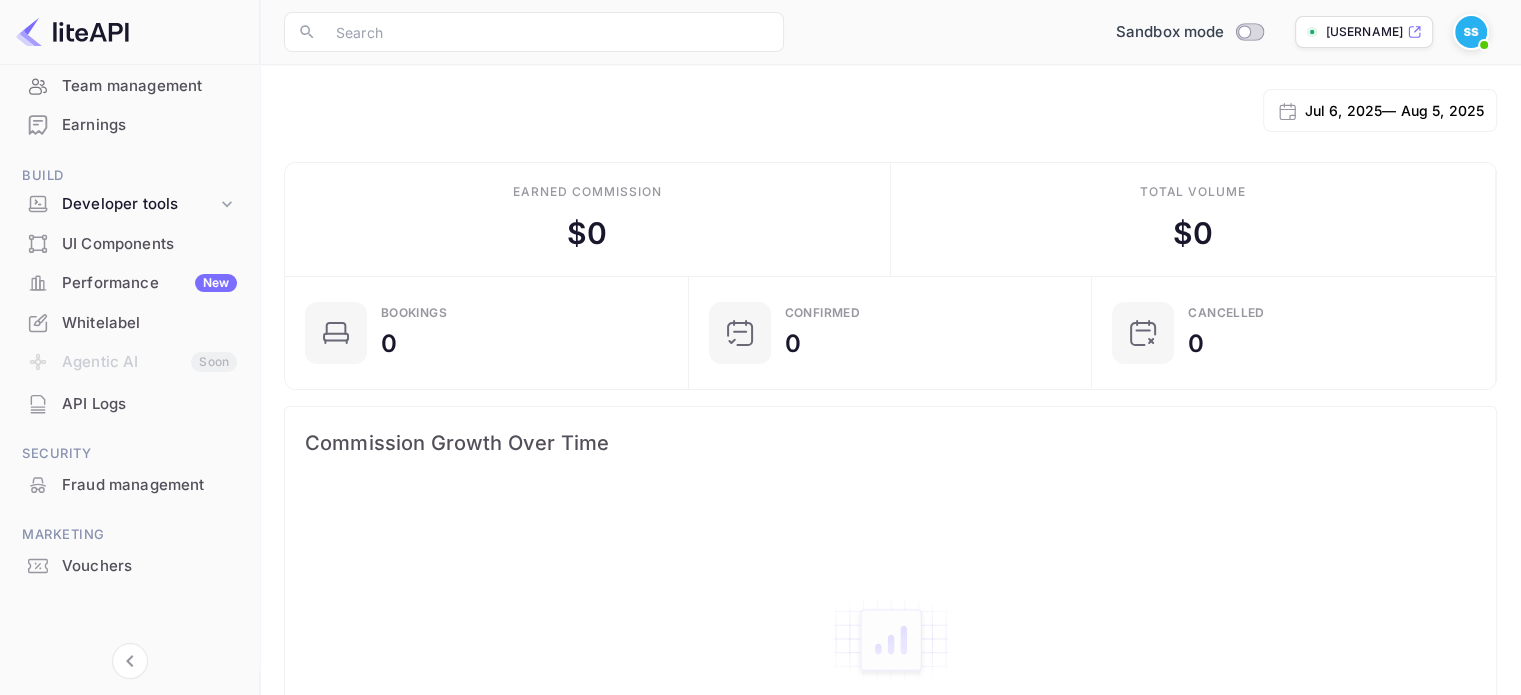 scroll, scrollTop: 0, scrollLeft: 0, axis: both 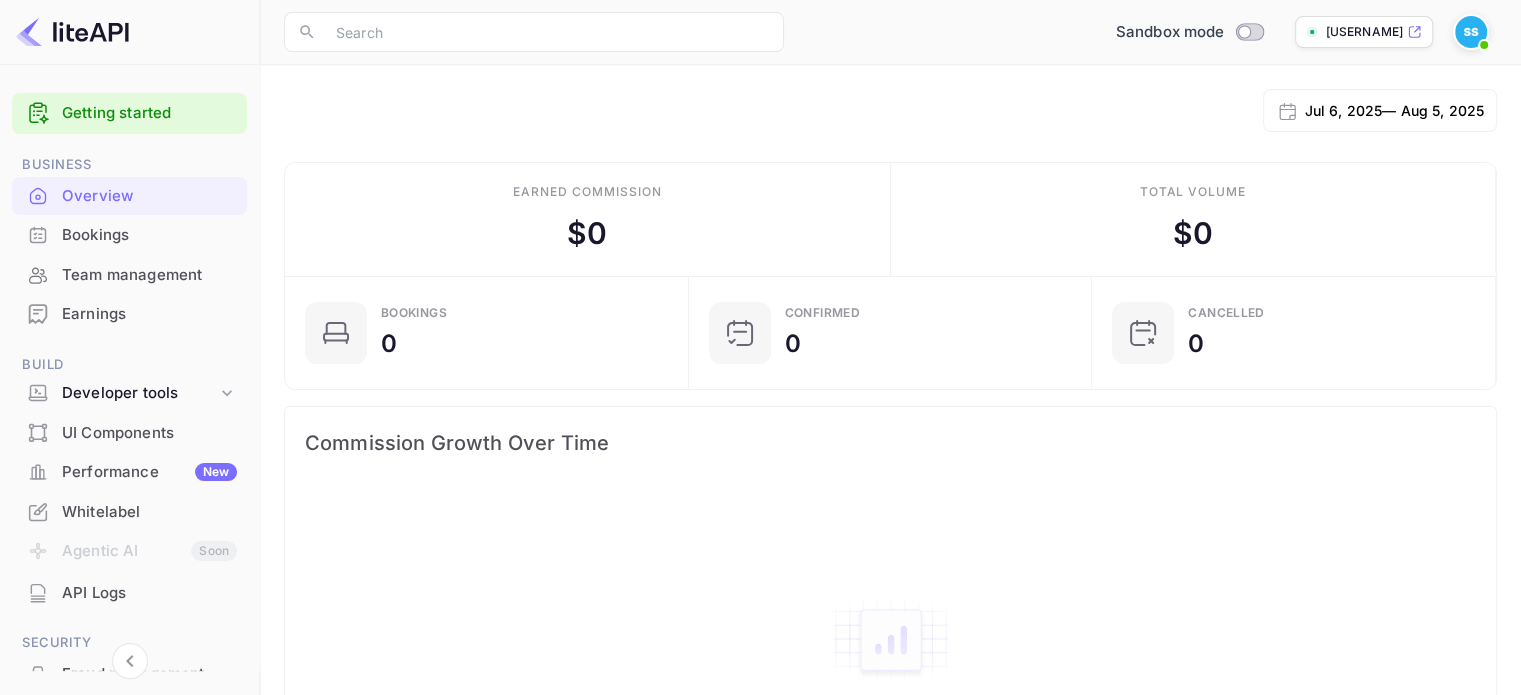 click on "Performance New" at bounding box center [149, 472] 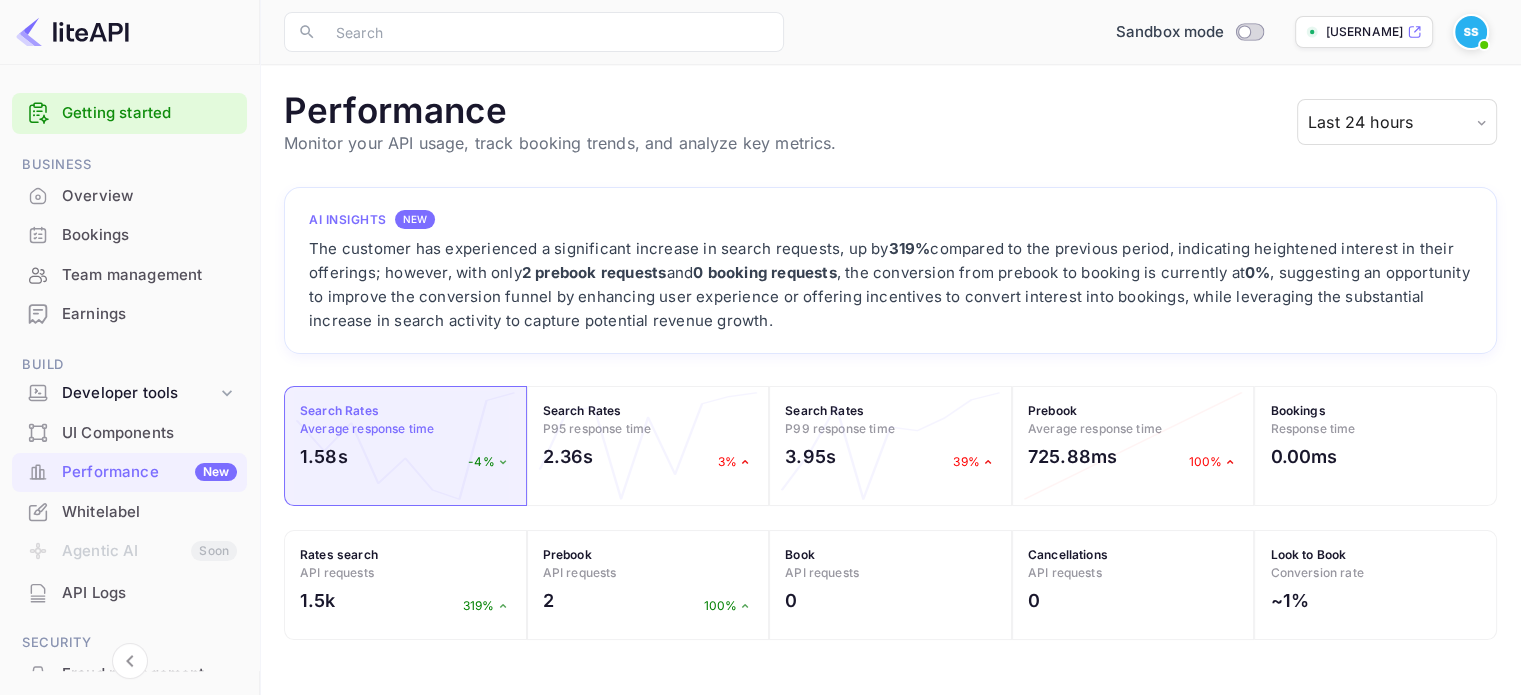 scroll, scrollTop: 16, scrollLeft: 16, axis: both 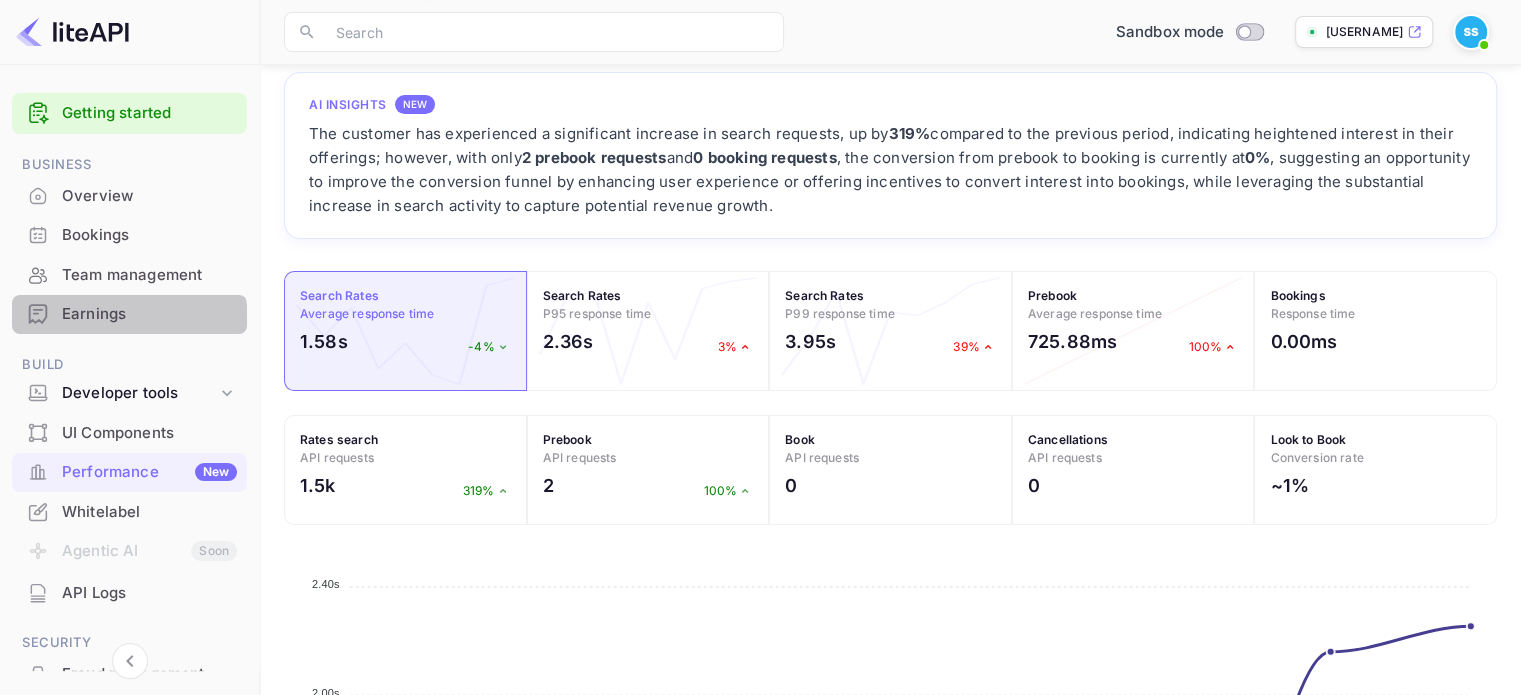 click on "Earnings" at bounding box center [149, 314] 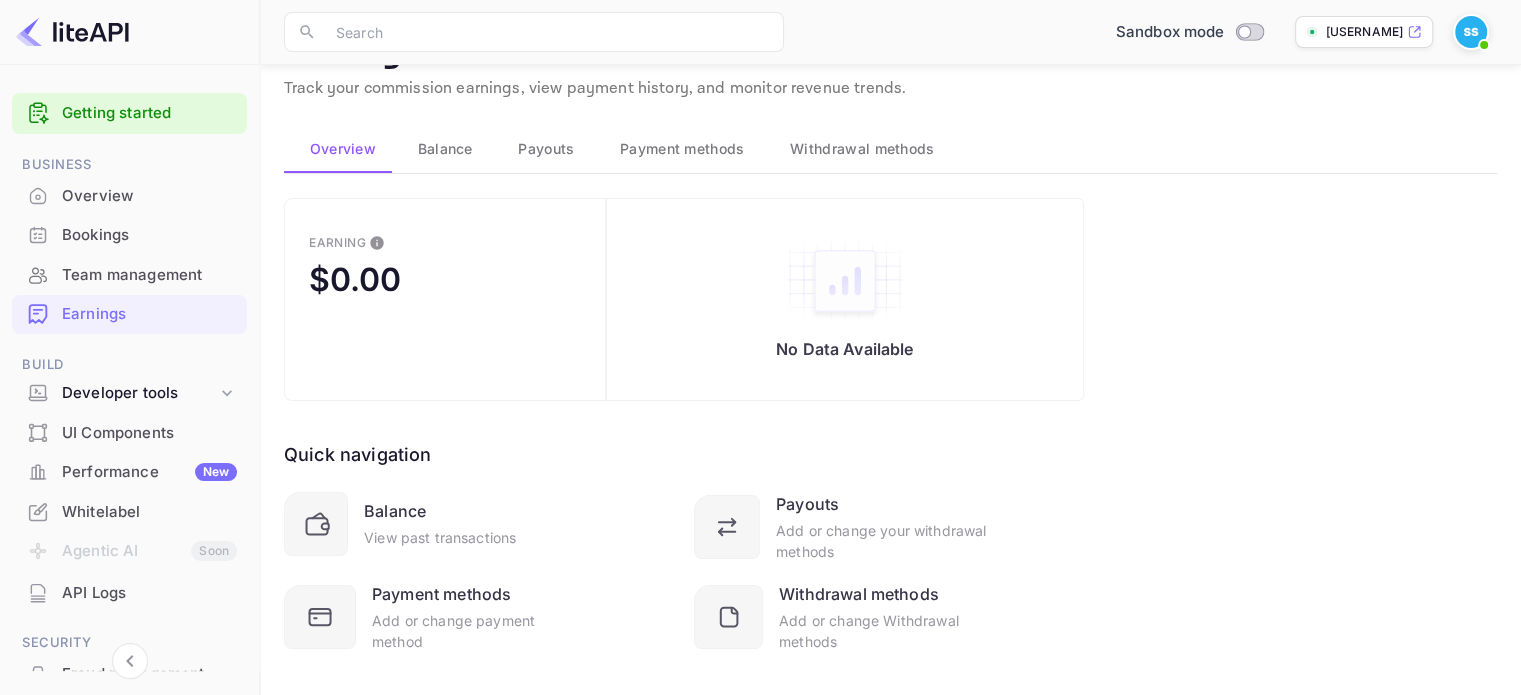scroll, scrollTop: 86, scrollLeft: 0, axis: vertical 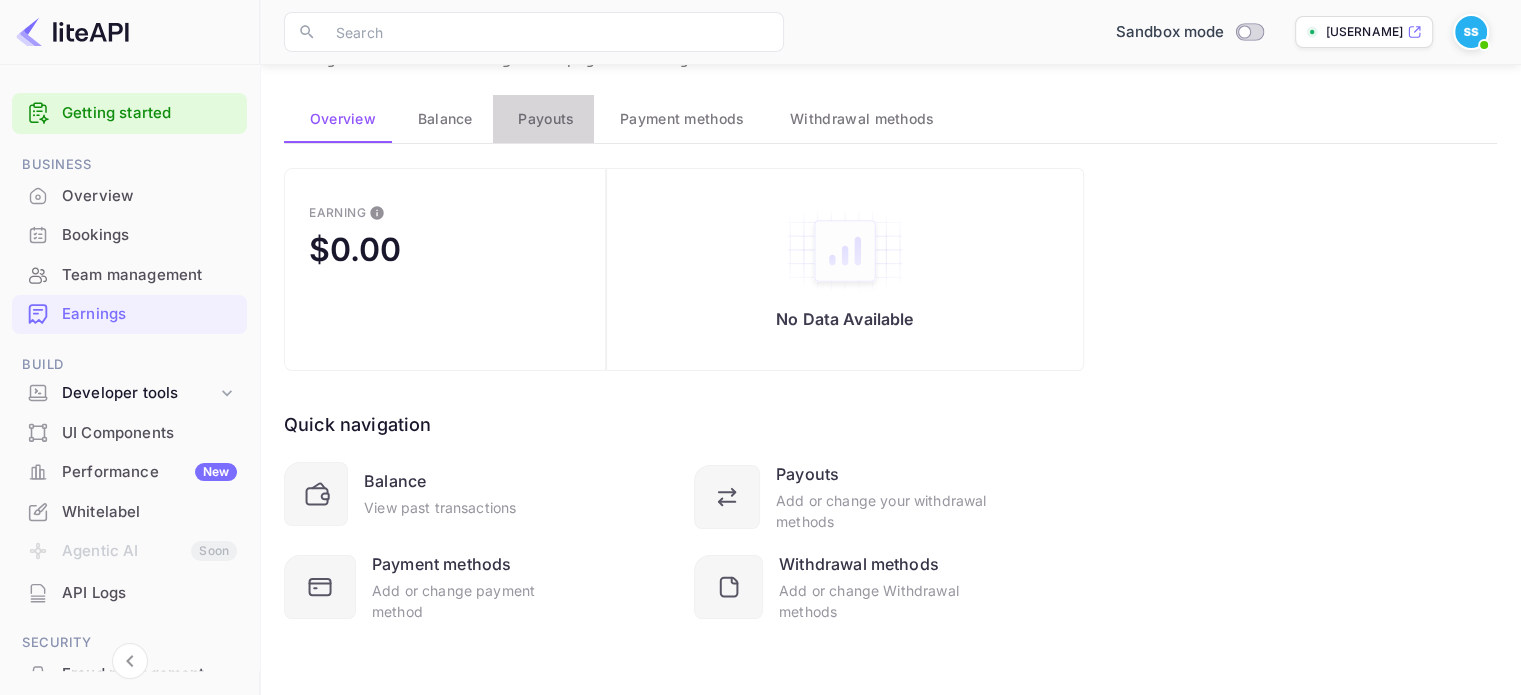 click on "Payouts" at bounding box center (546, 119) 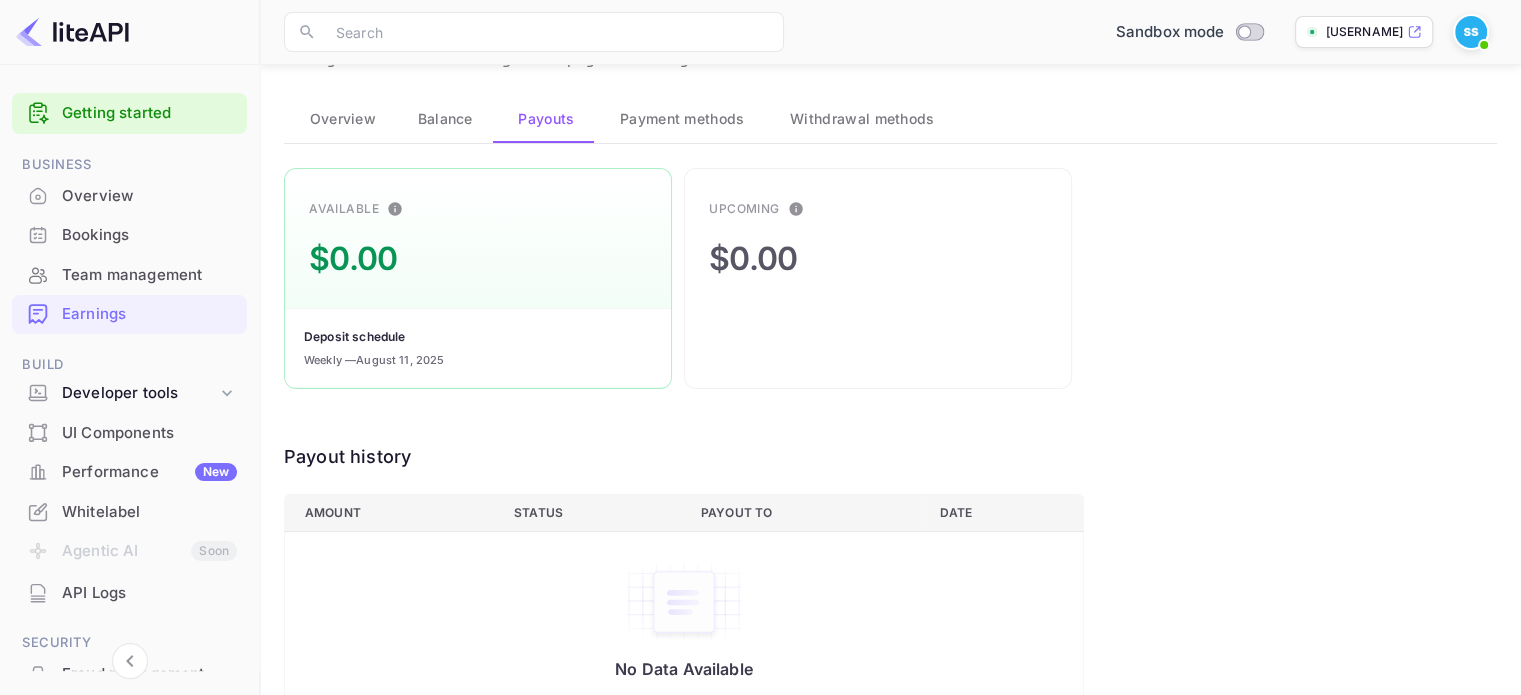 click 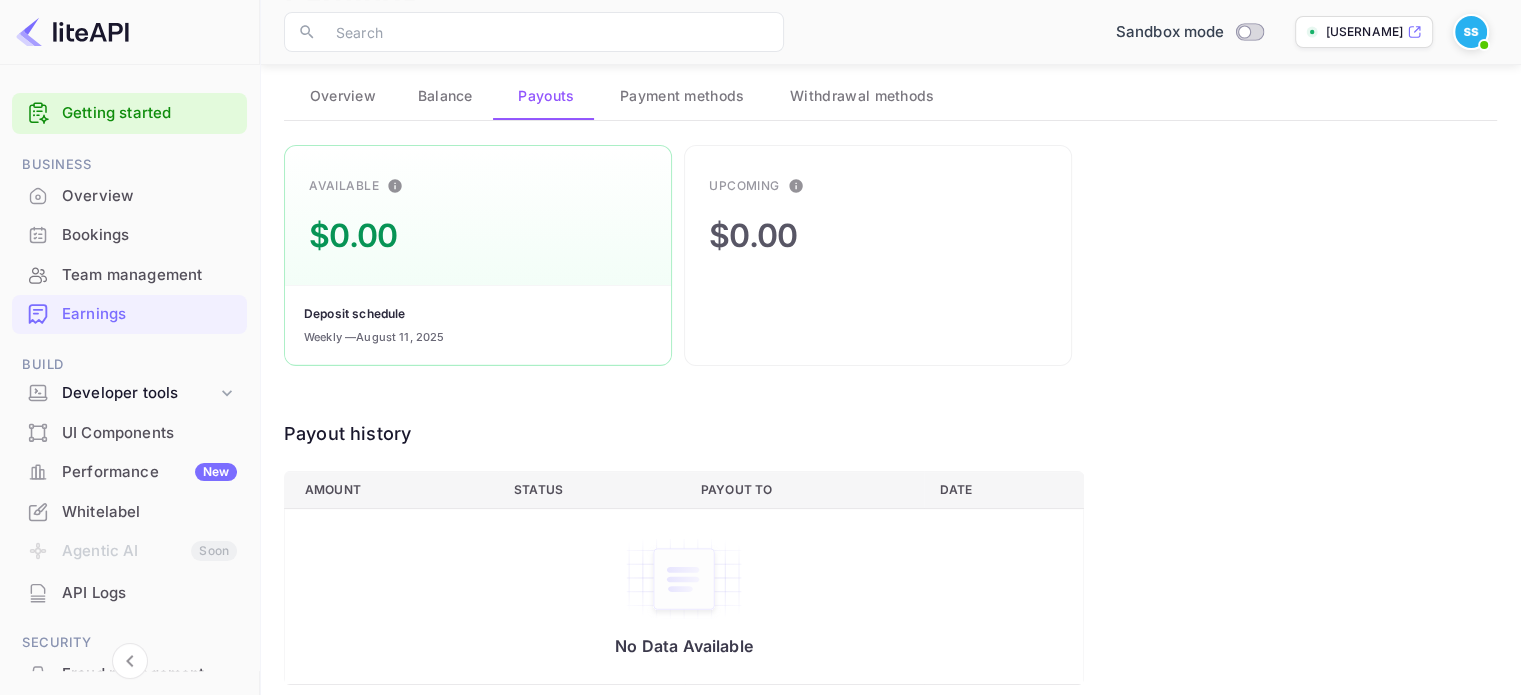 scroll, scrollTop: 122, scrollLeft: 0, axis: vertical 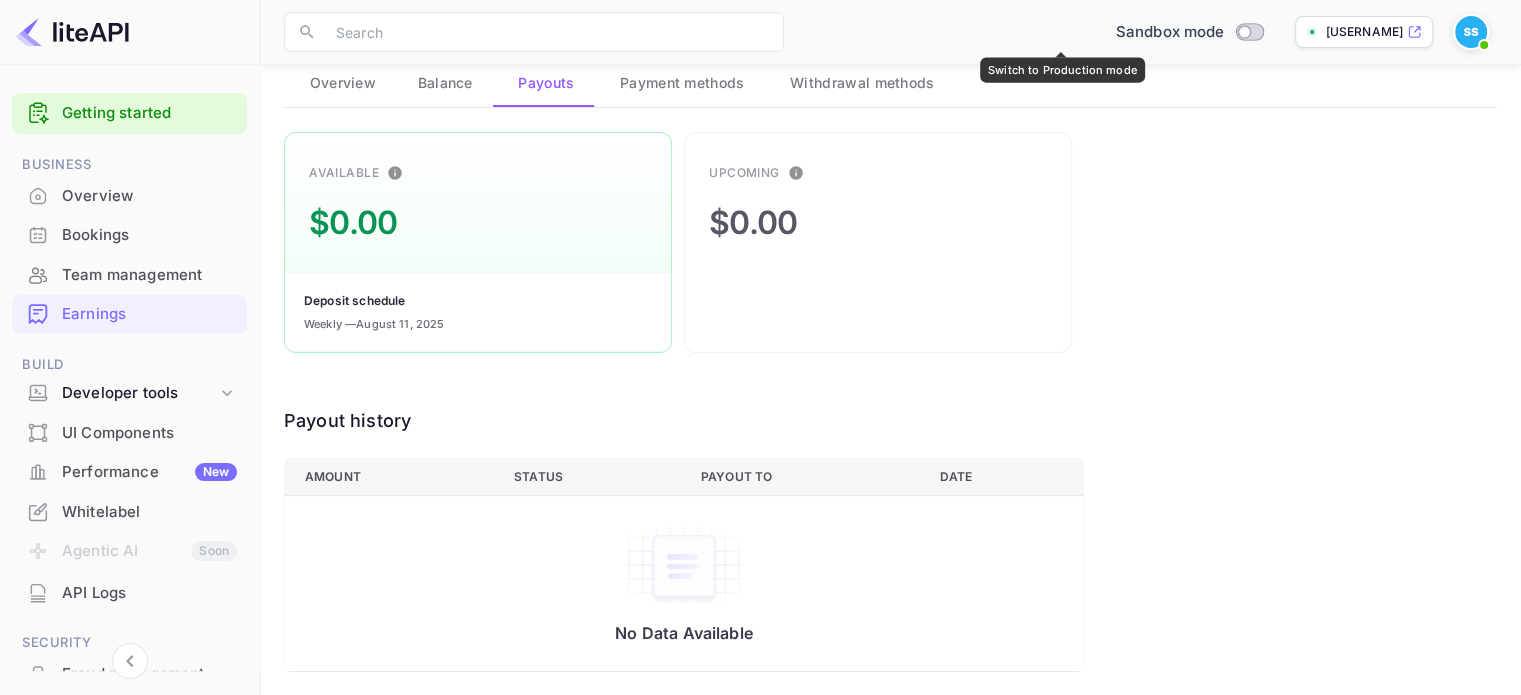 click at bounding box center (1244, 31) 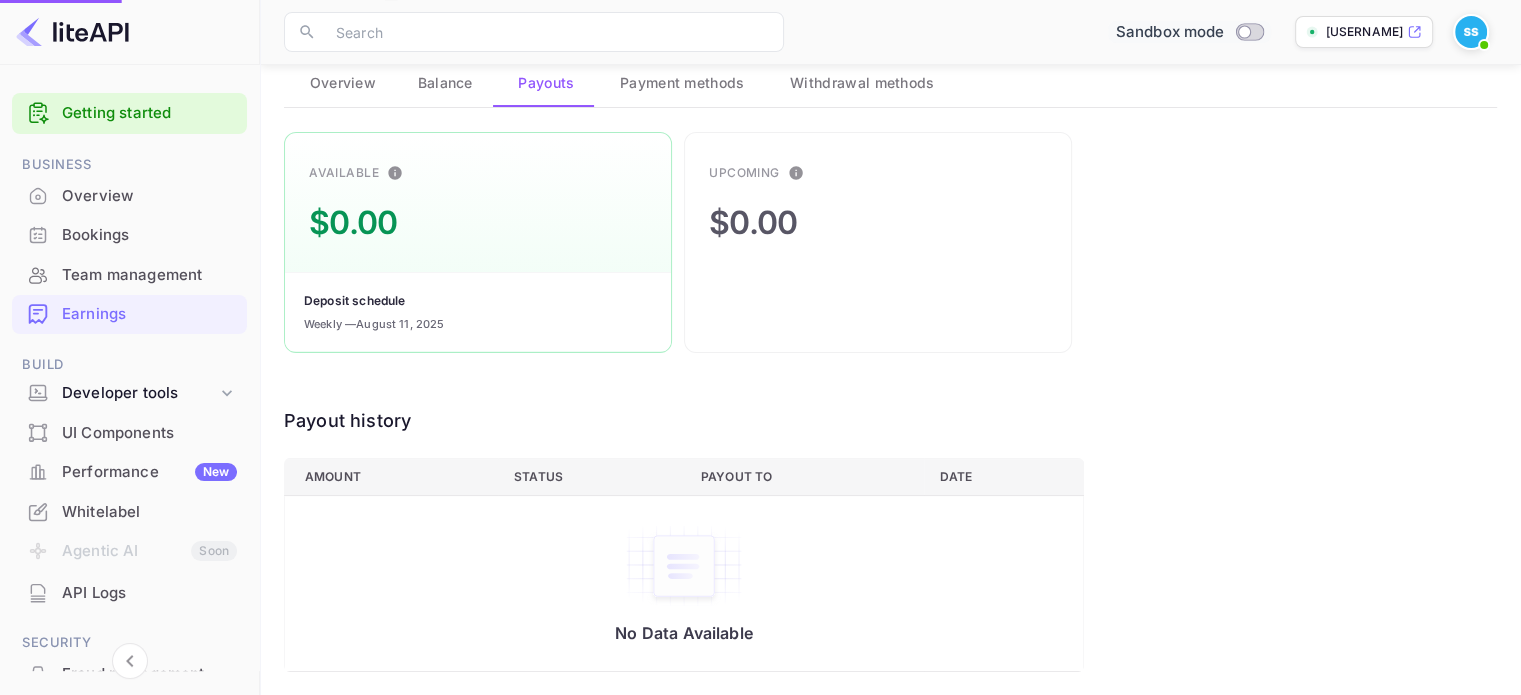 checkbox on "true" 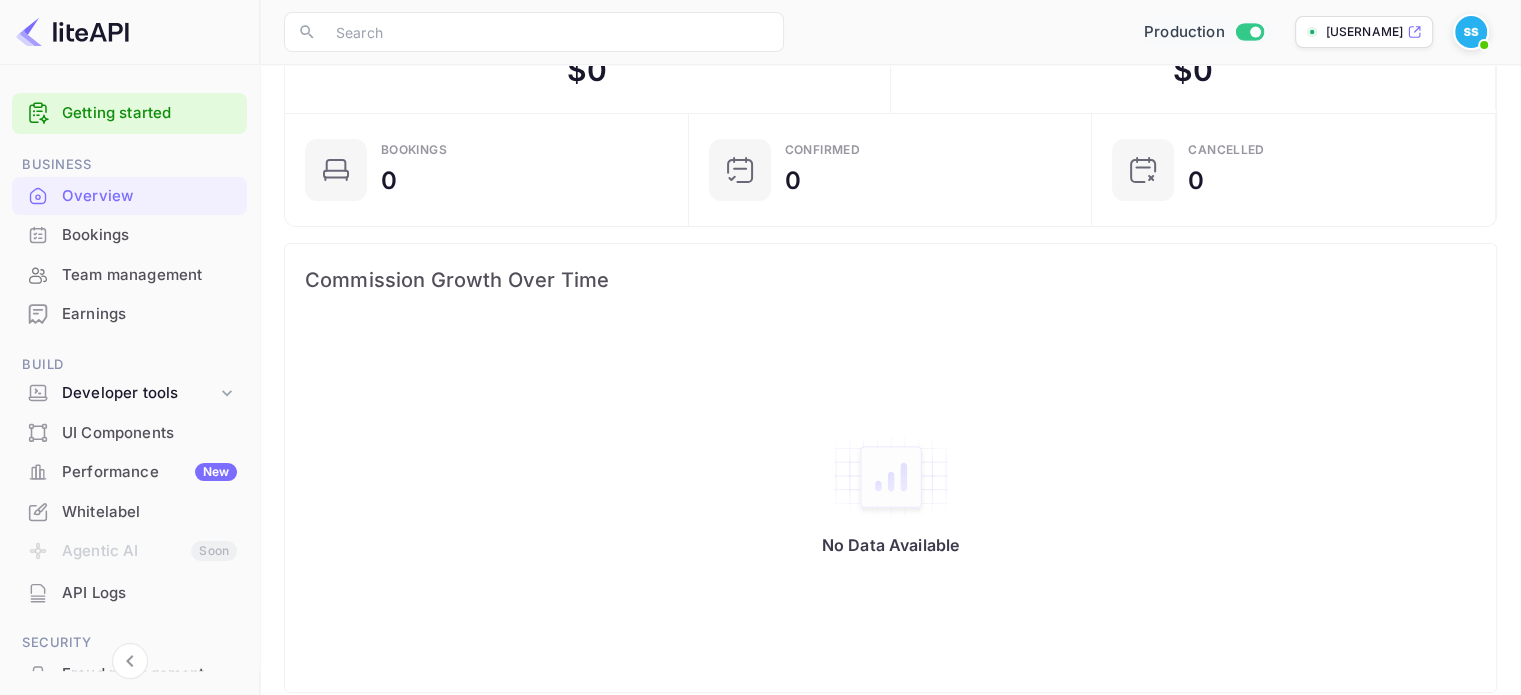 scroll, scrollTop: 400, scrollLeft: 0, axis: vertical 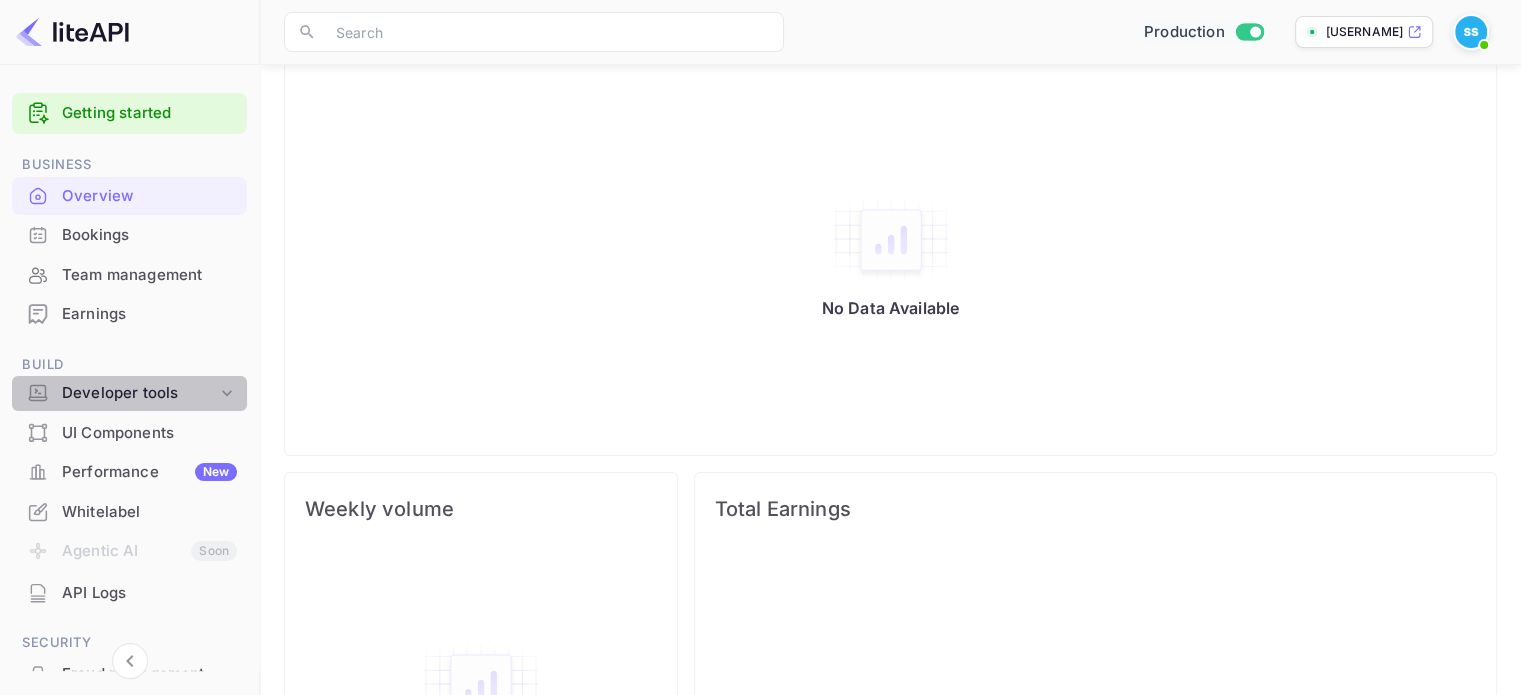 click on "Developer tools" at bounding box center [139, 393] 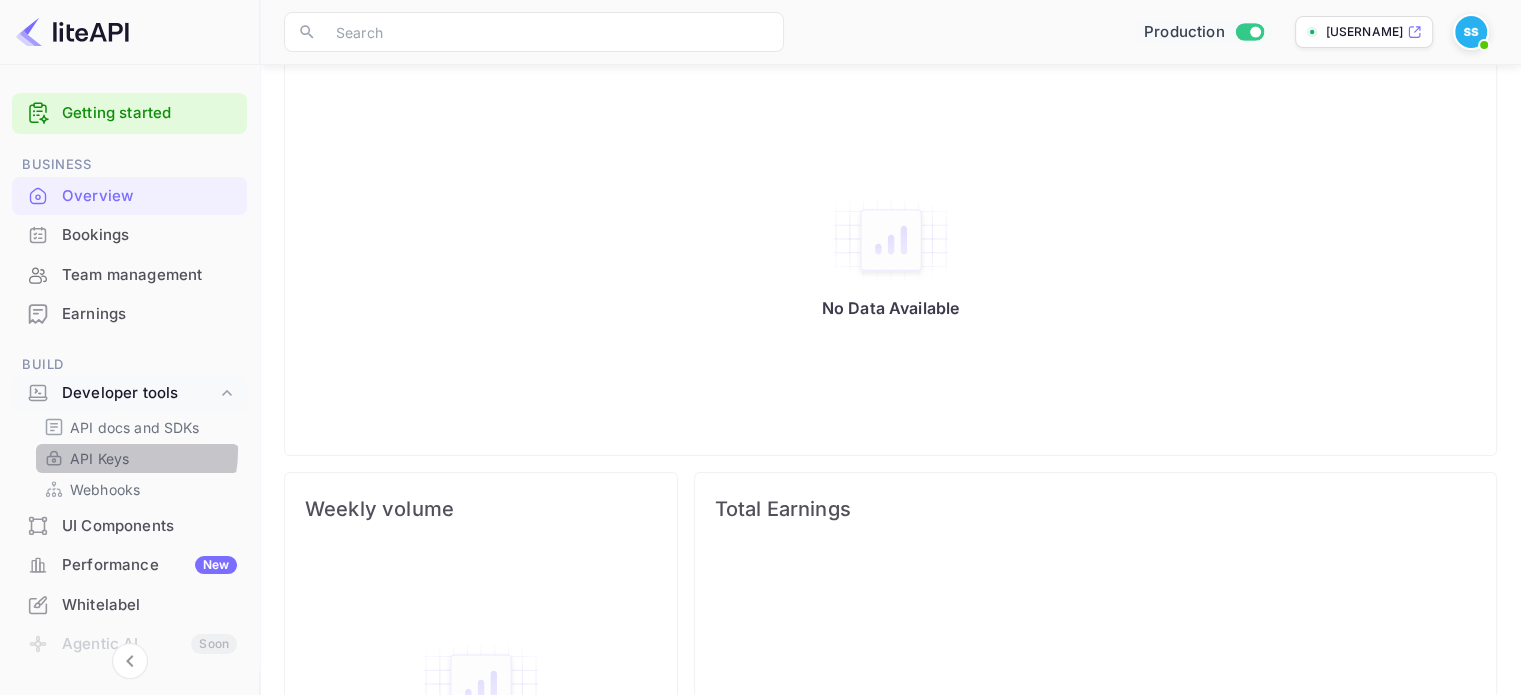 click on "API Keys" at bounding box center [99, 458] 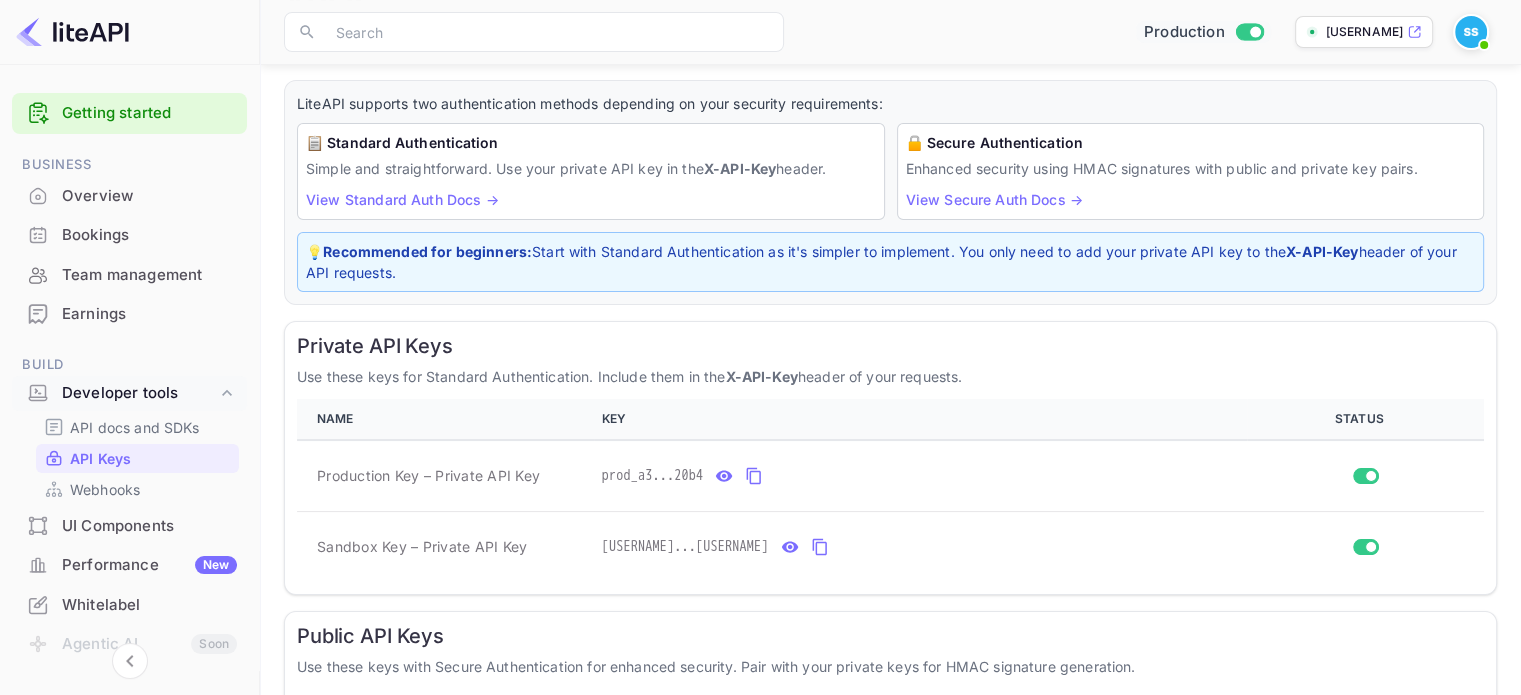 scroll, scrollTop: 201, scrollLeft: 0, axis: vertical 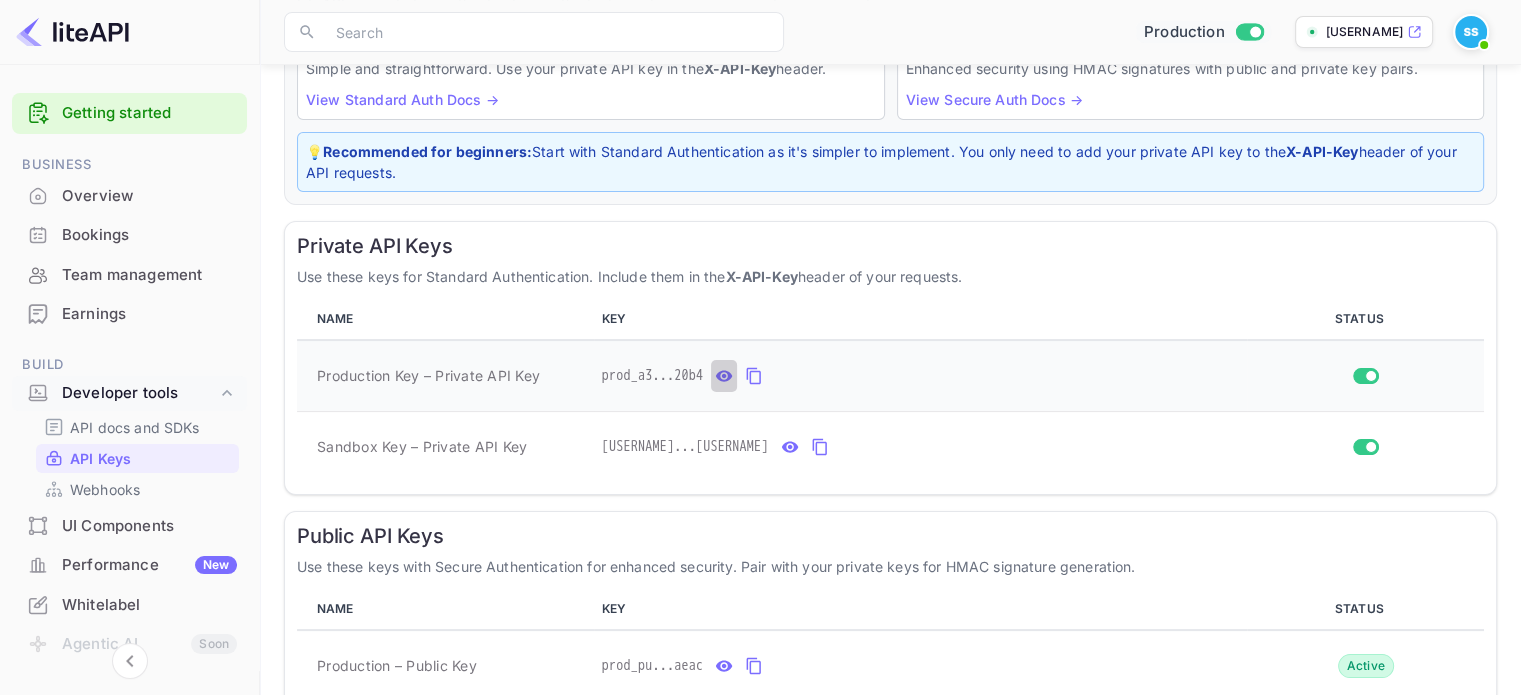 click 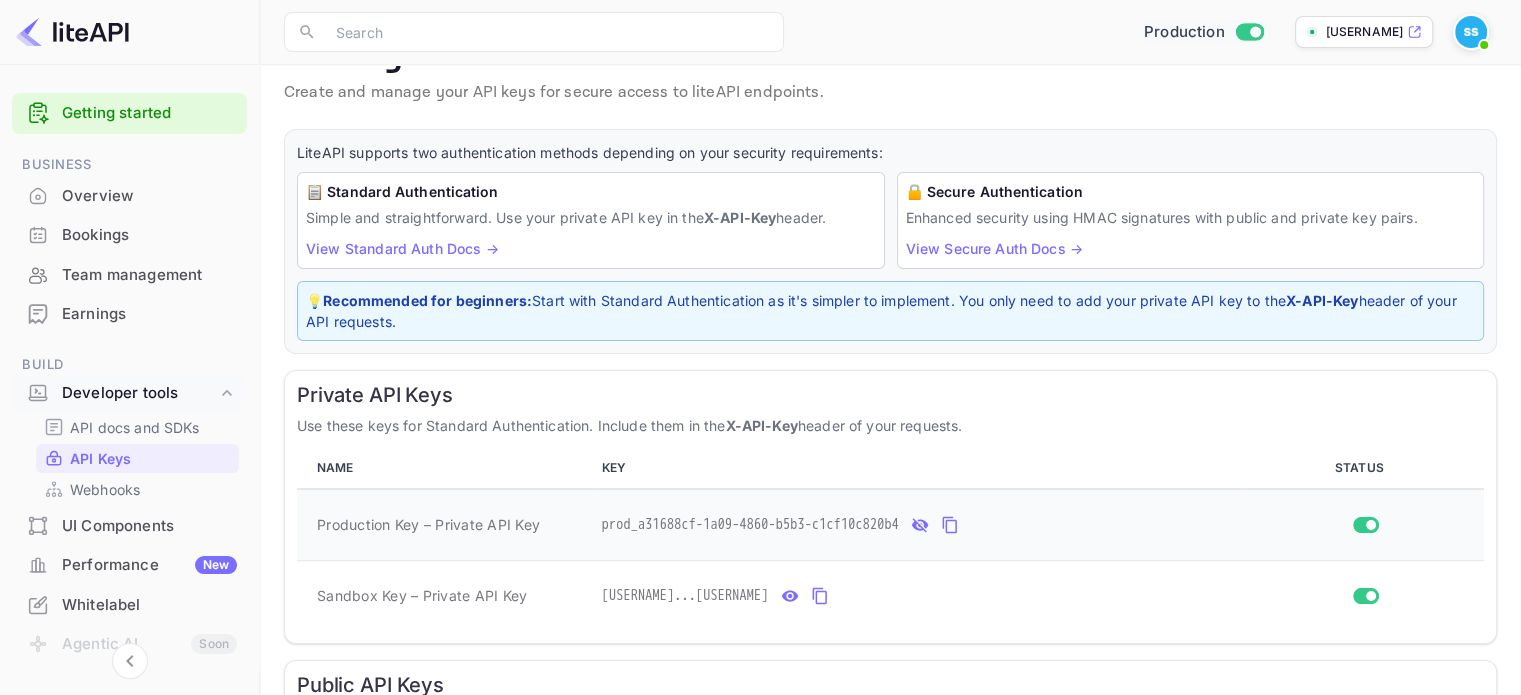 scroll, scrollTop: 0, scrollLeft: 0, axis: both 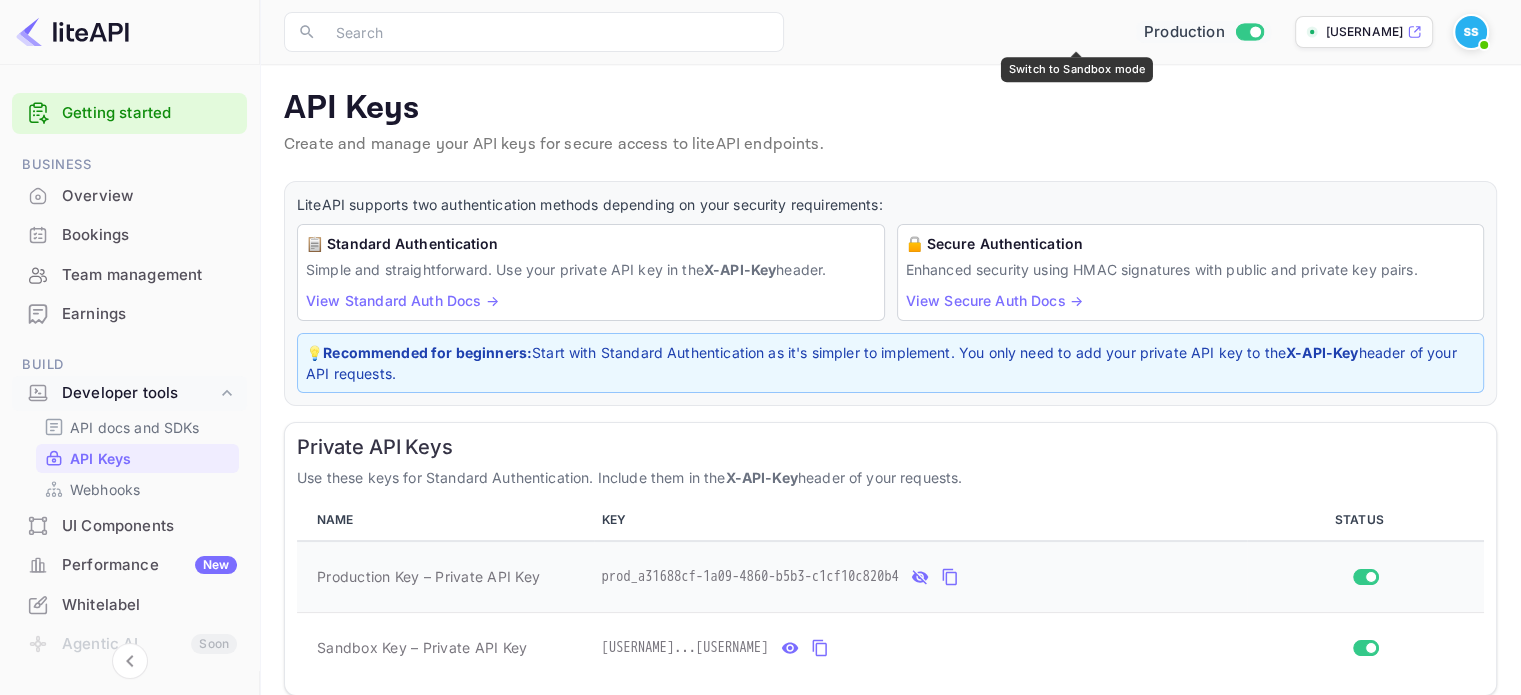 click at bounding box center [1255, 31] 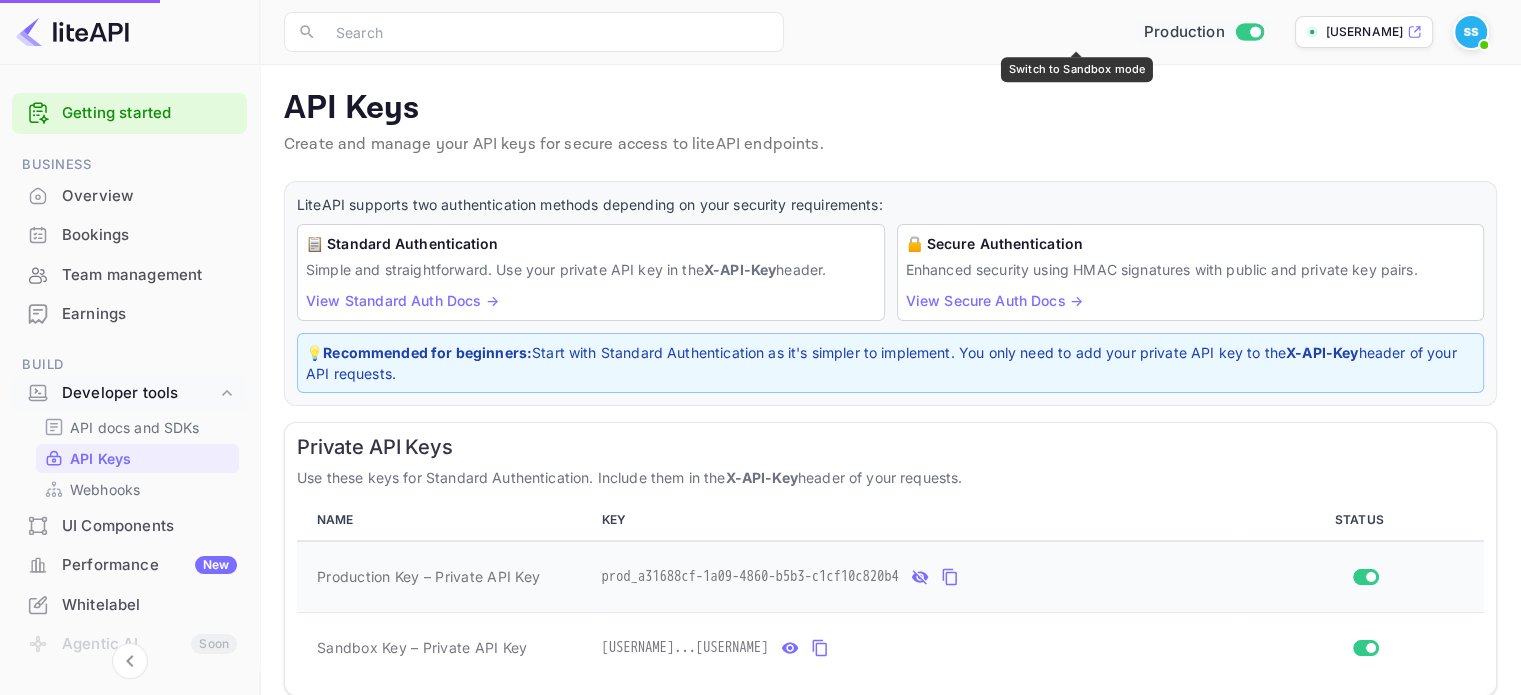 checkbox on "false" 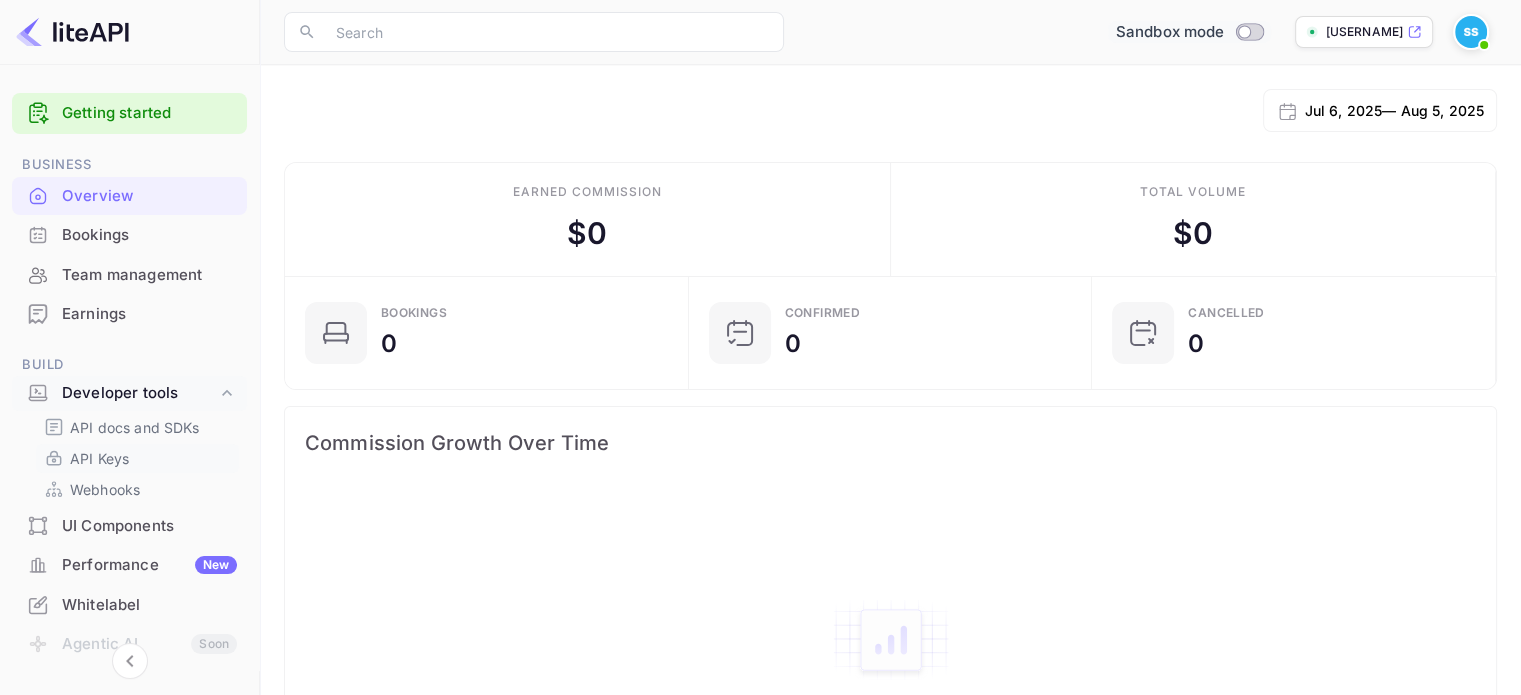 click on "API Keys" at bounding box center (99, 458) 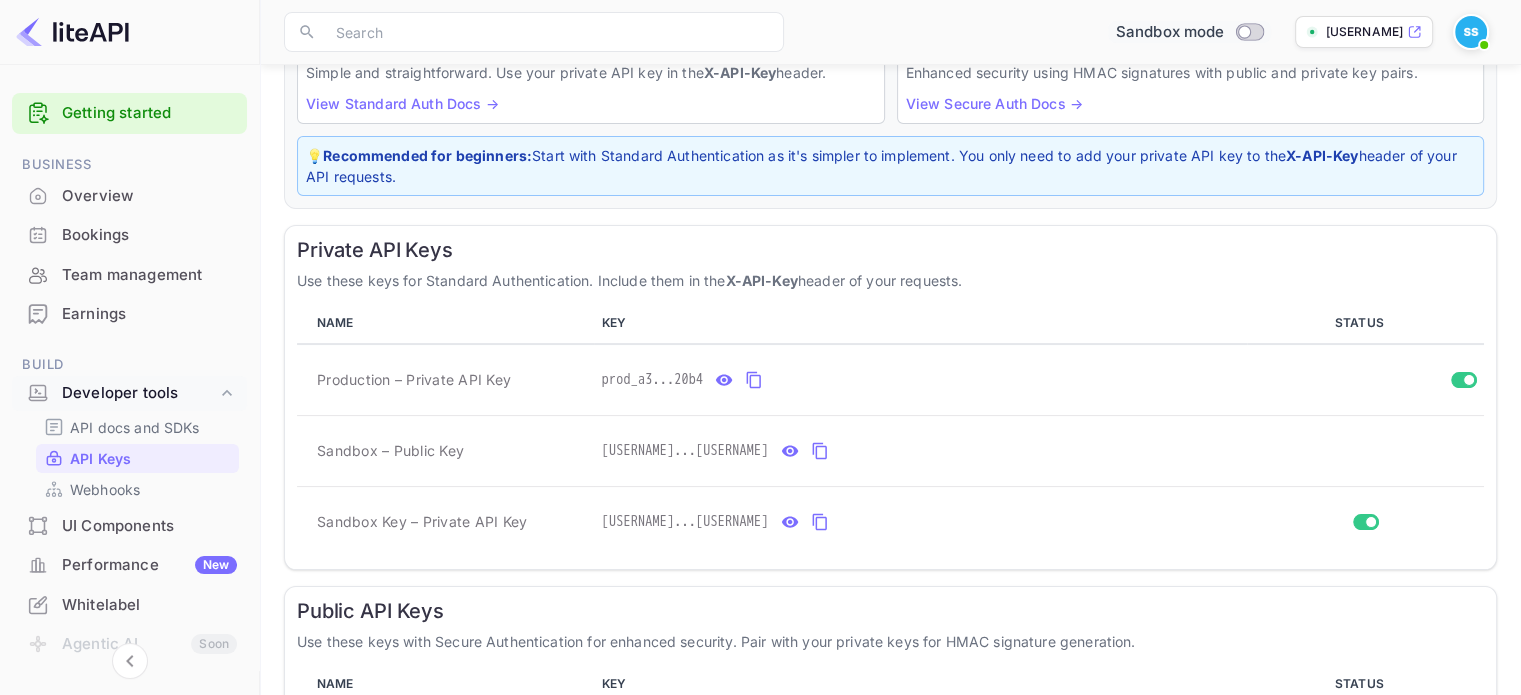 scroll, scrollTop: 200, scrollLeft: 0, axis: vertical 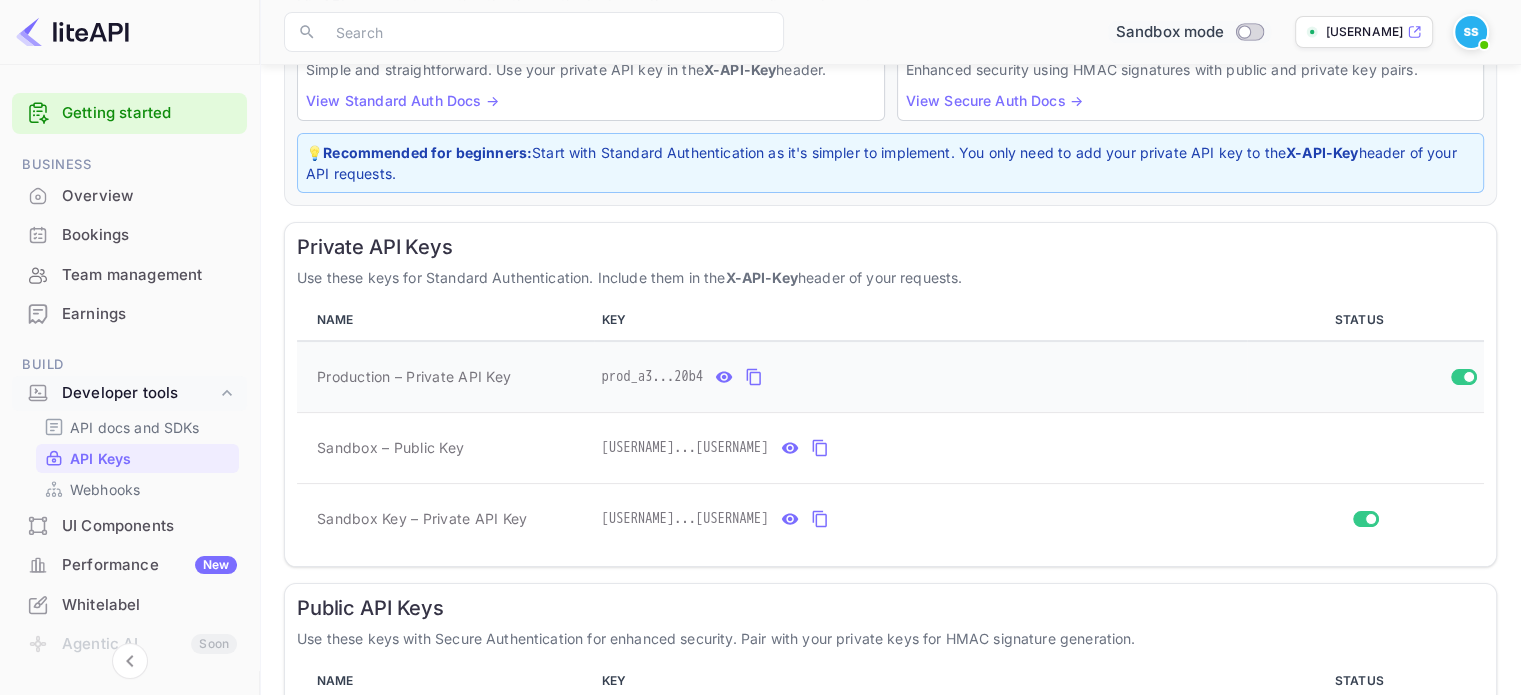 click 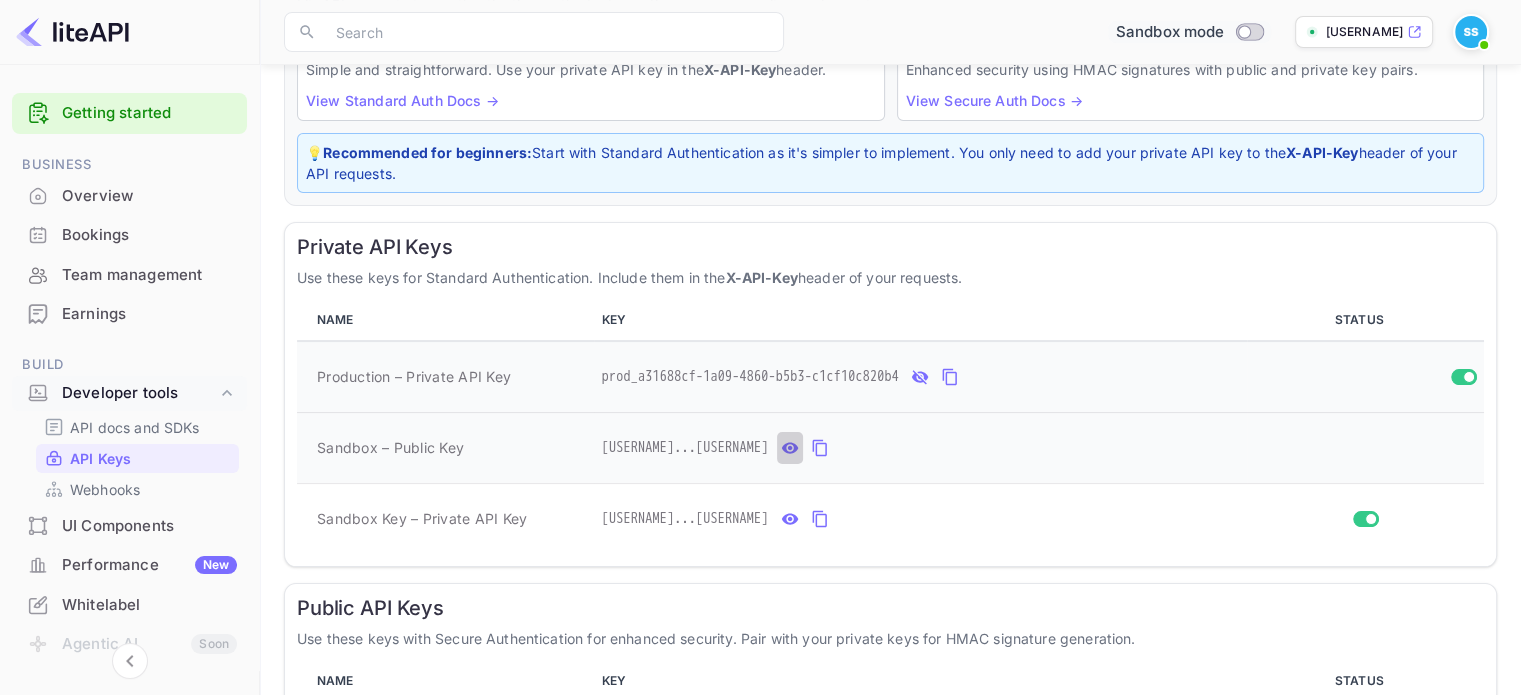 click at bounding box center (790, 448) 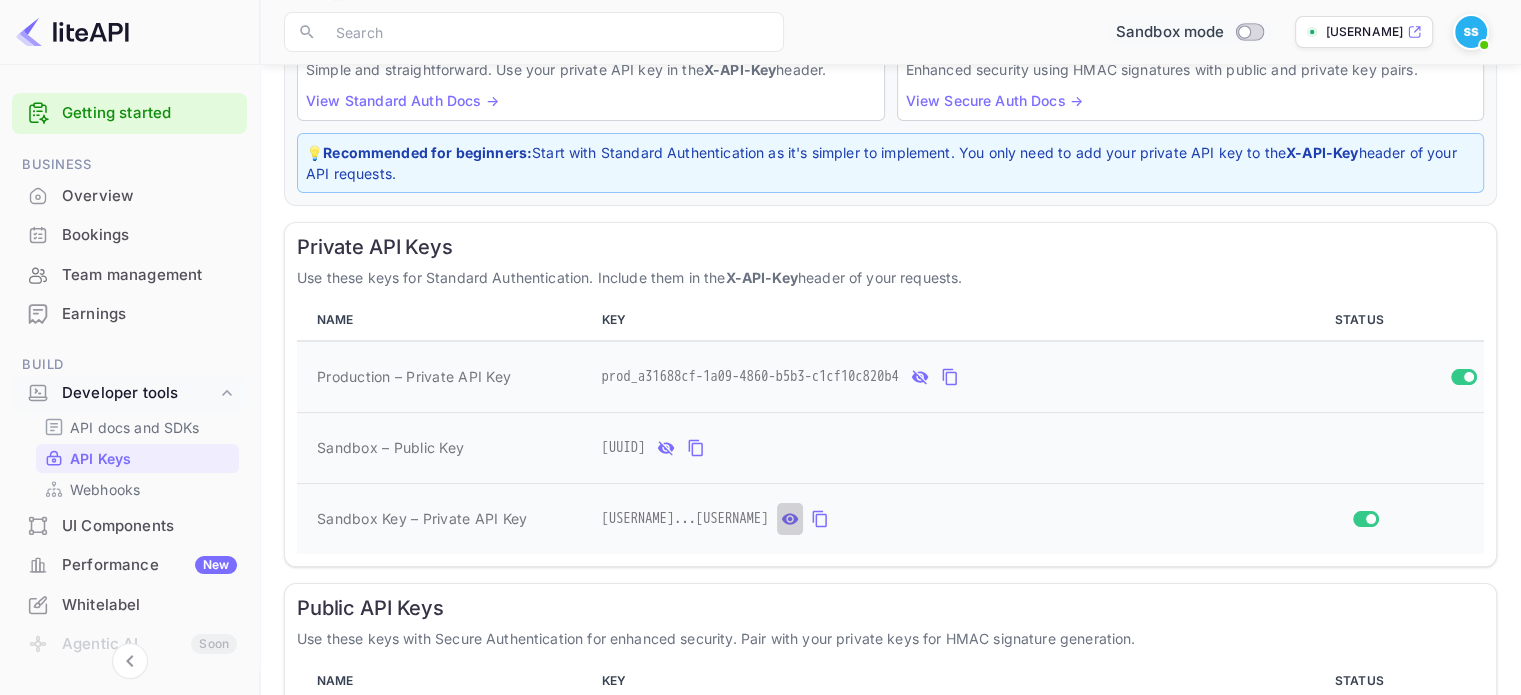 click 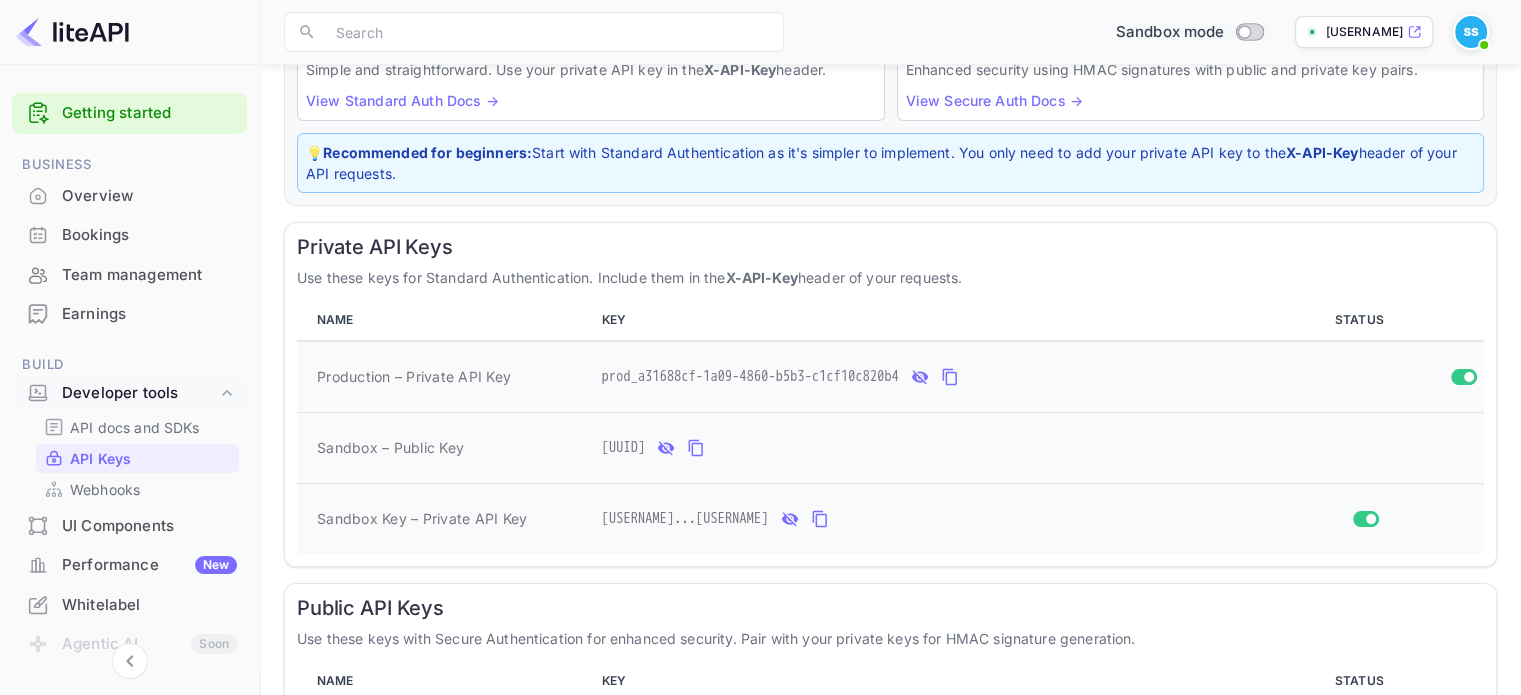 click at bounding box center [1249, 32] 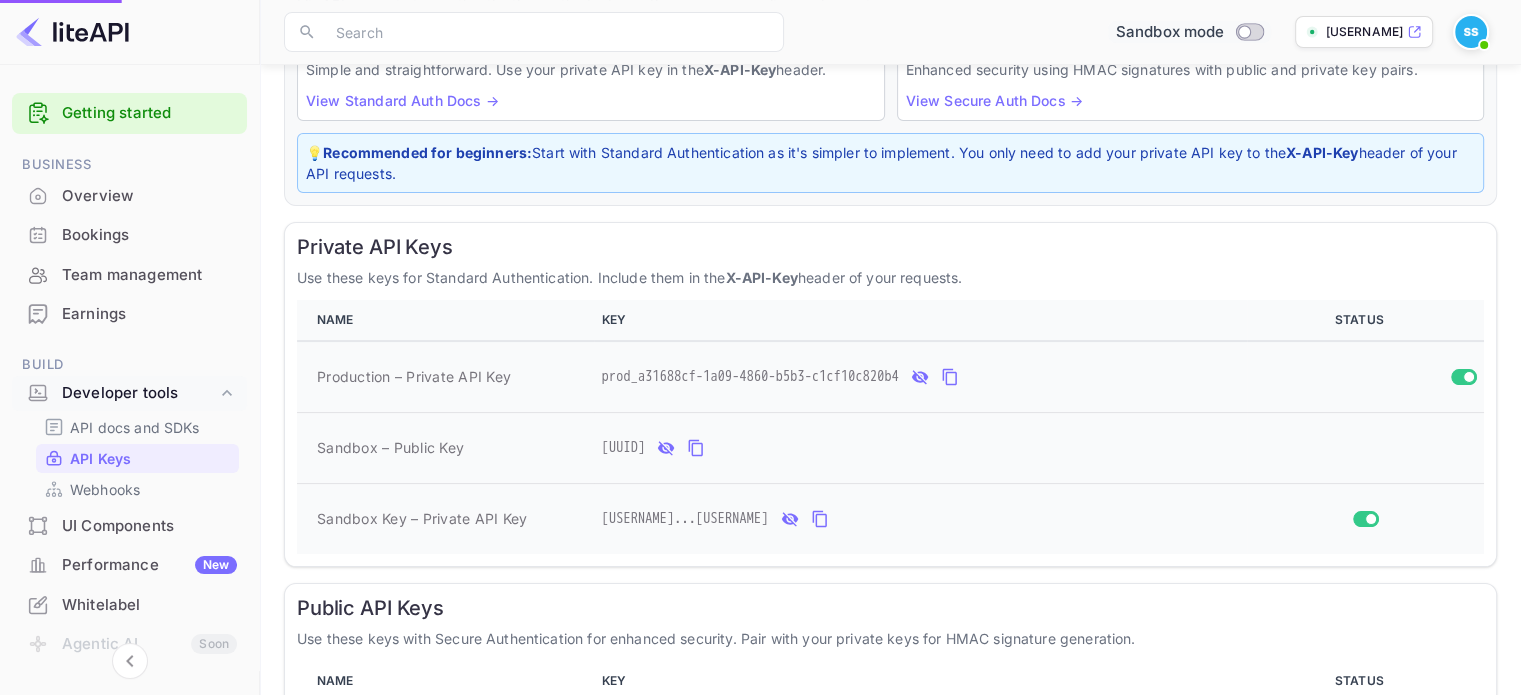 checkbox on "true" 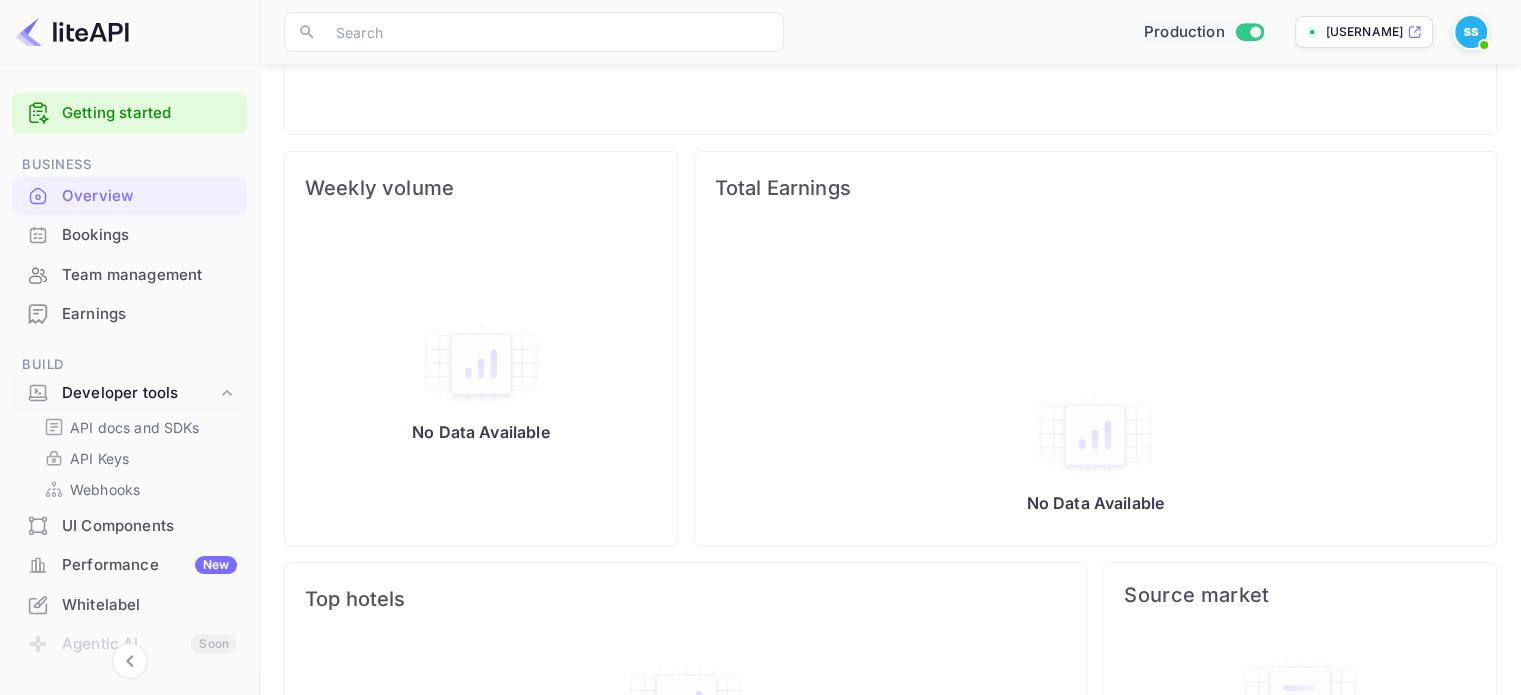 scroll, scrollTop: 886, scrollLeft: 0, axis: vertical 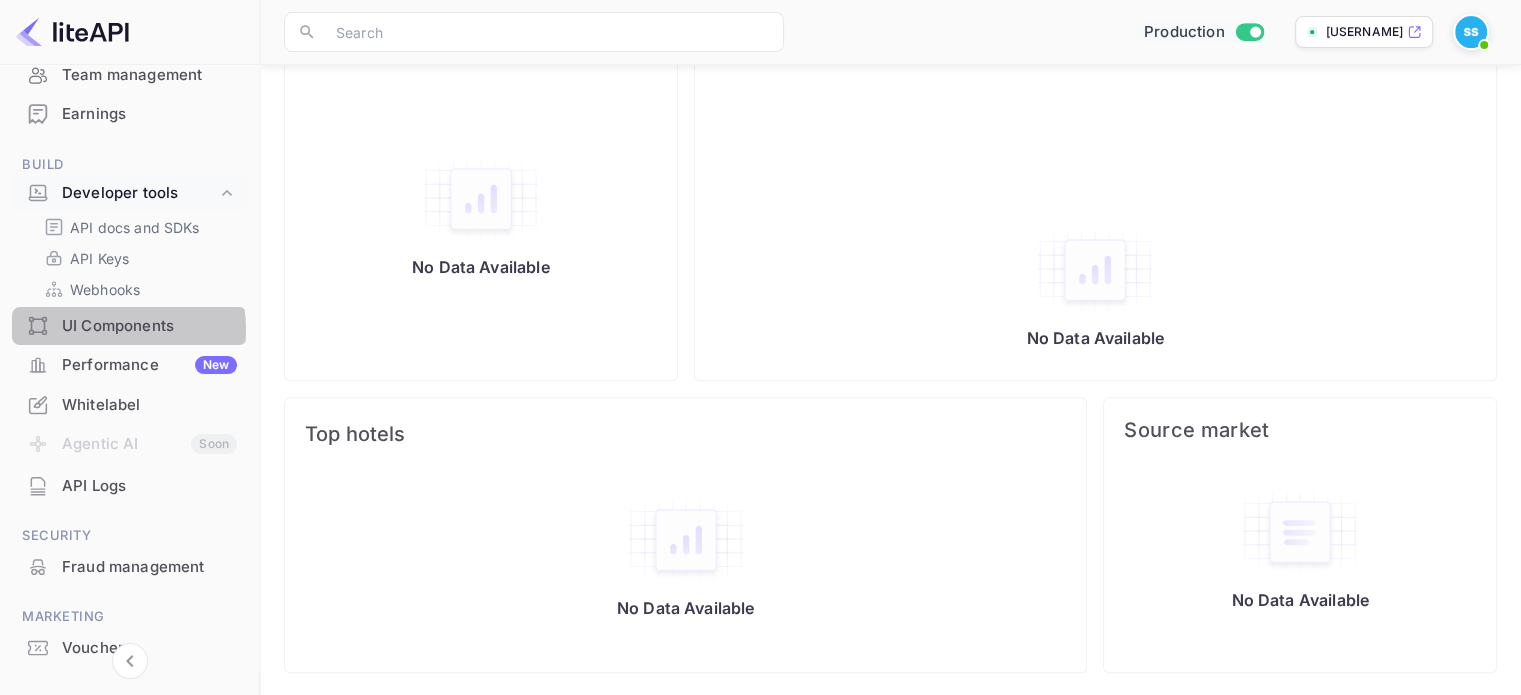 click on "UI Components" at bounding box center (149, 326) 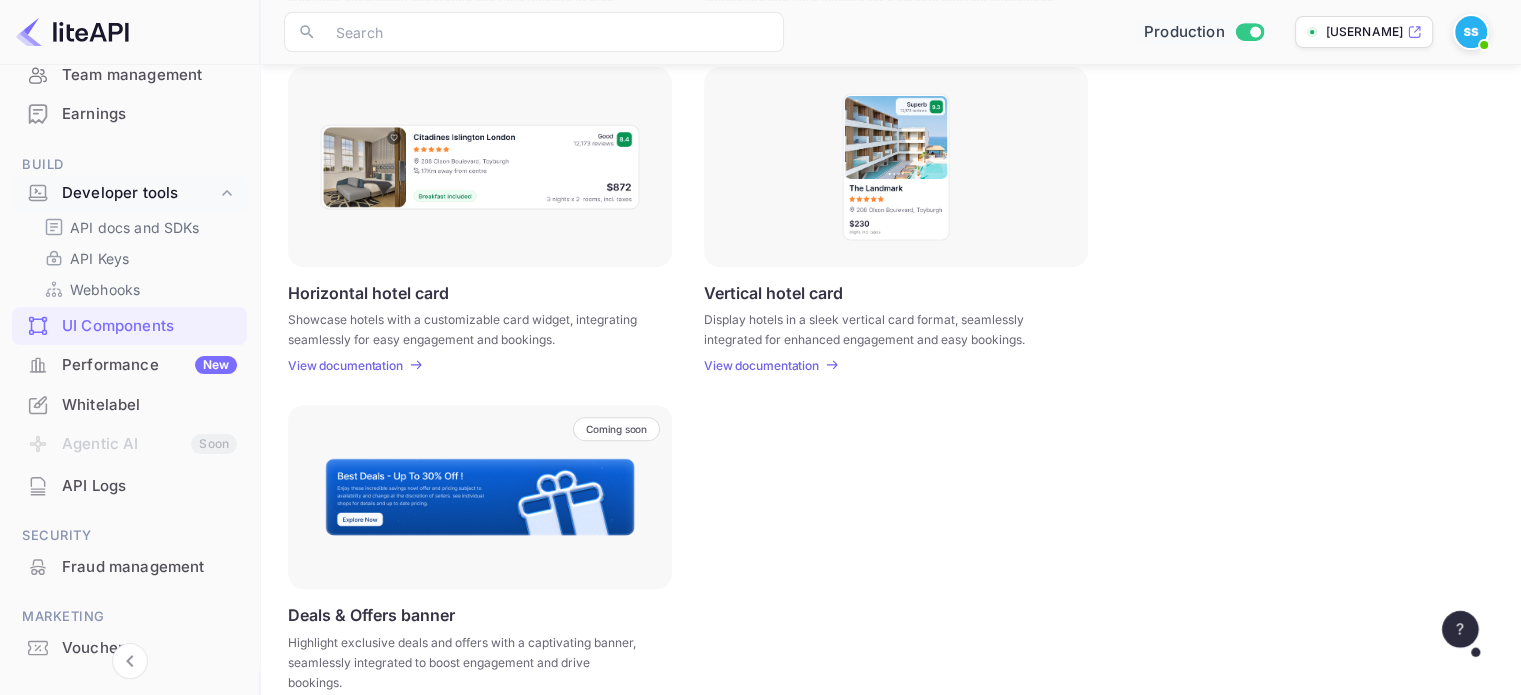 scroll, scrollTop: 652, scrollLeft: 0, axis: vertical 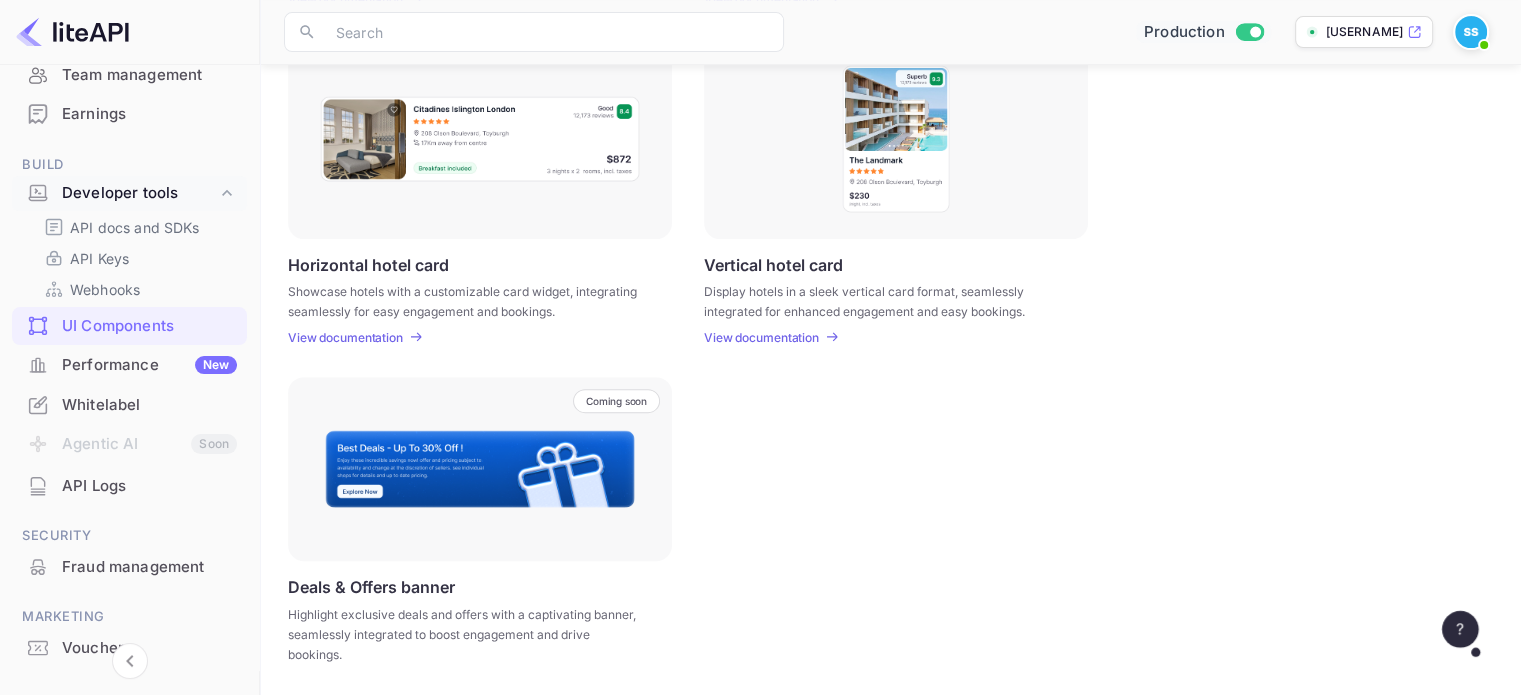 click at bounding box center (480, 469) 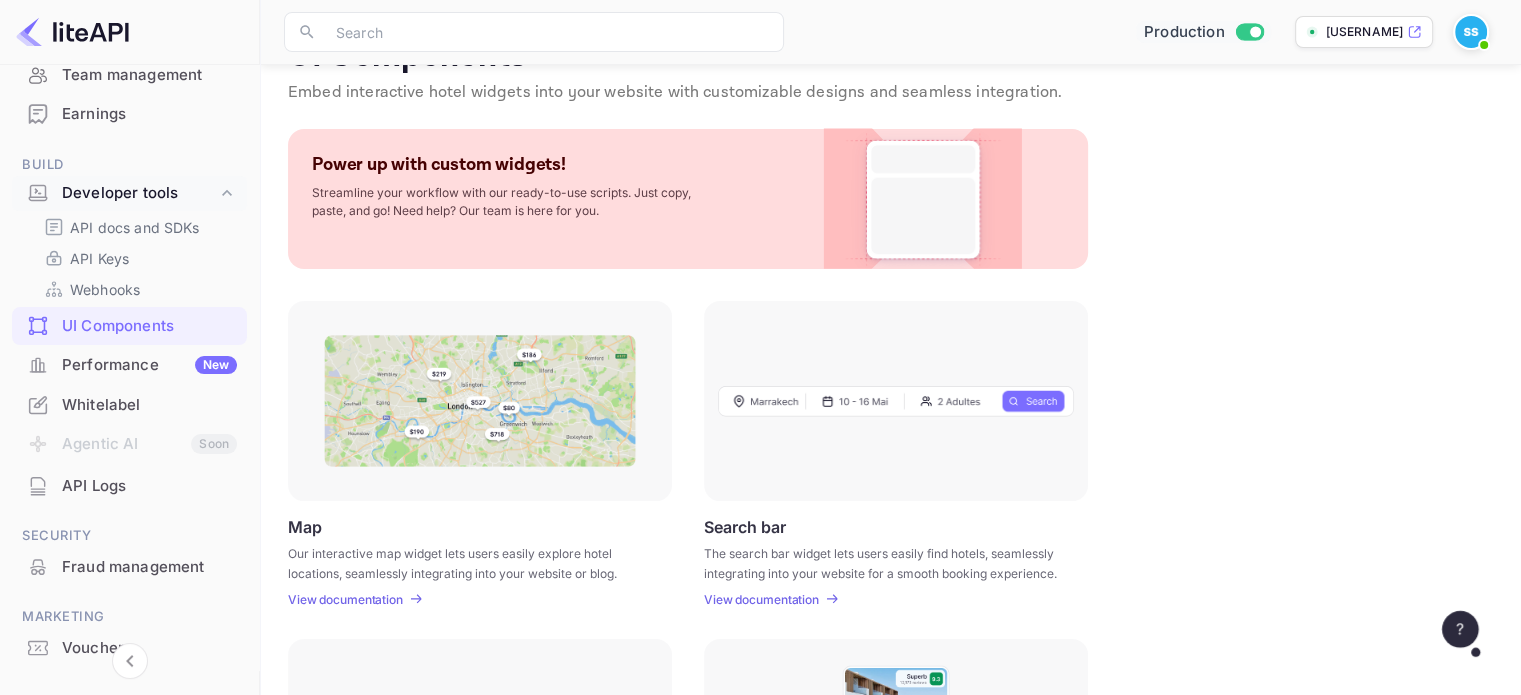 scroll, scrollTop: 152, scrollLeft: 0, axis: vertical 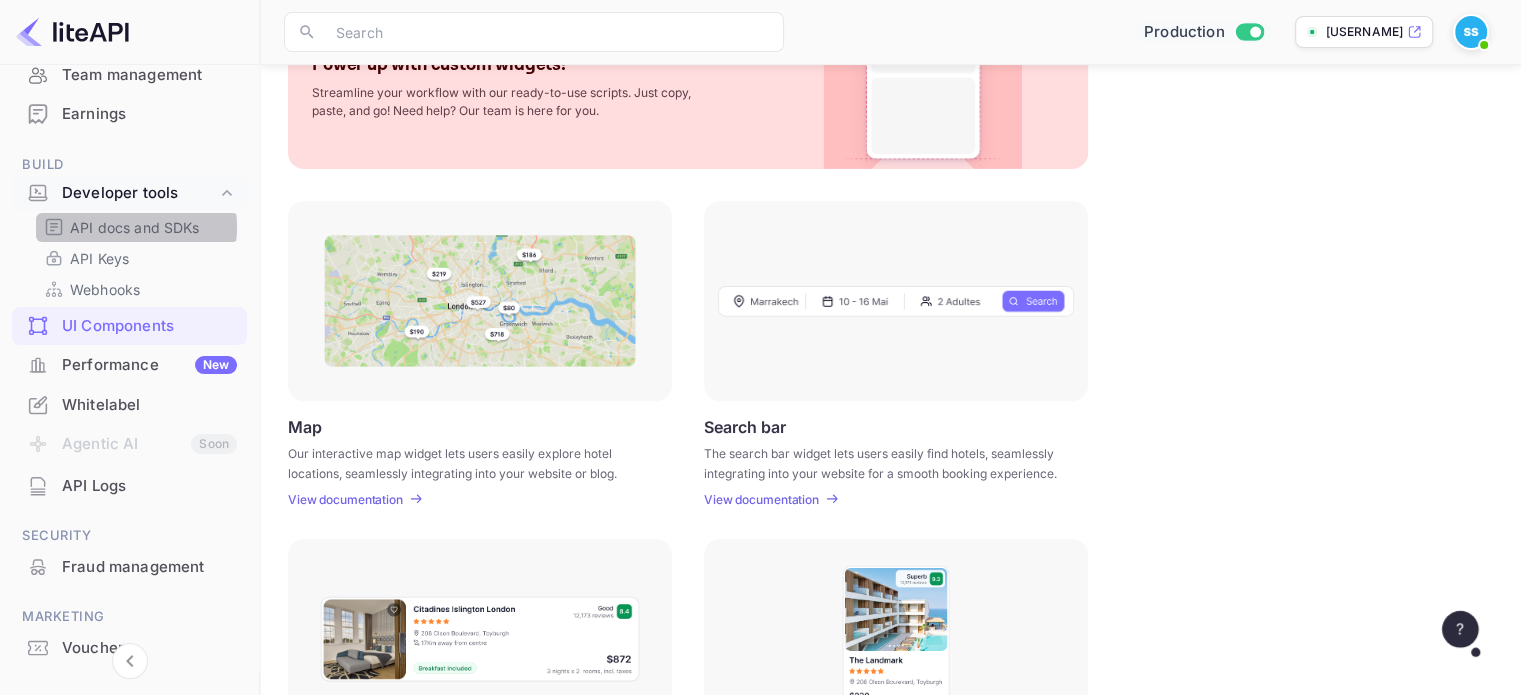 click on "API docs and SDKs" at bounding box center (135, 227) 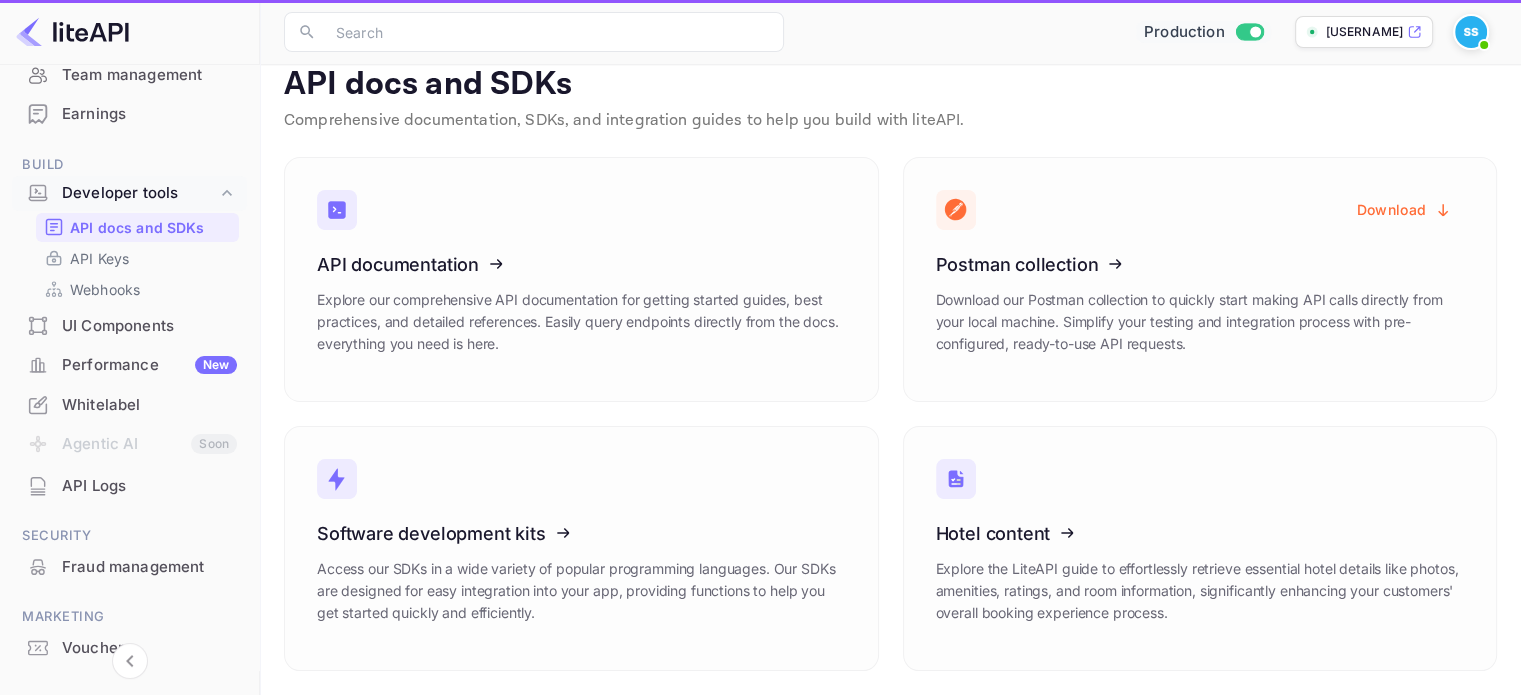 scroll, scrollTop: 0, scrollLeft: 0, axis: both 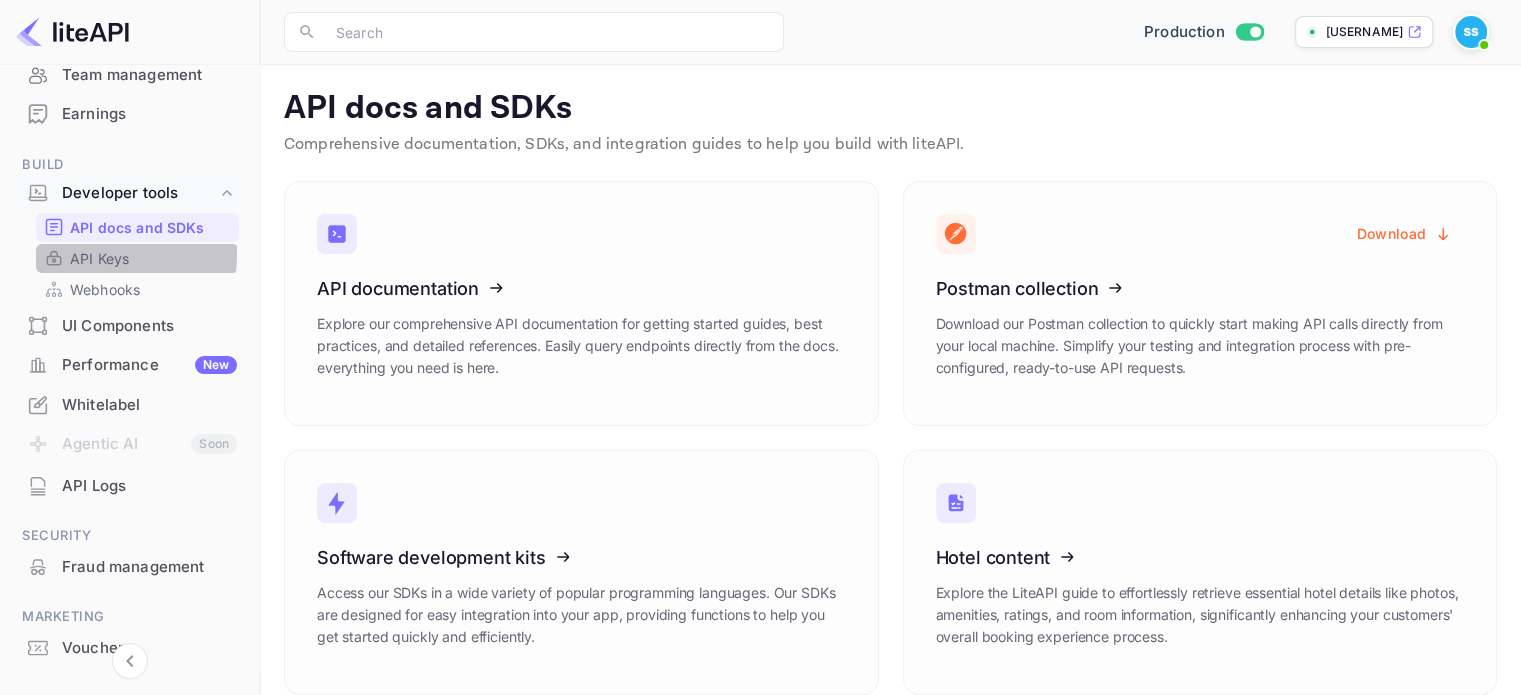 click on "API Keys" at bounding box center [99, 258] 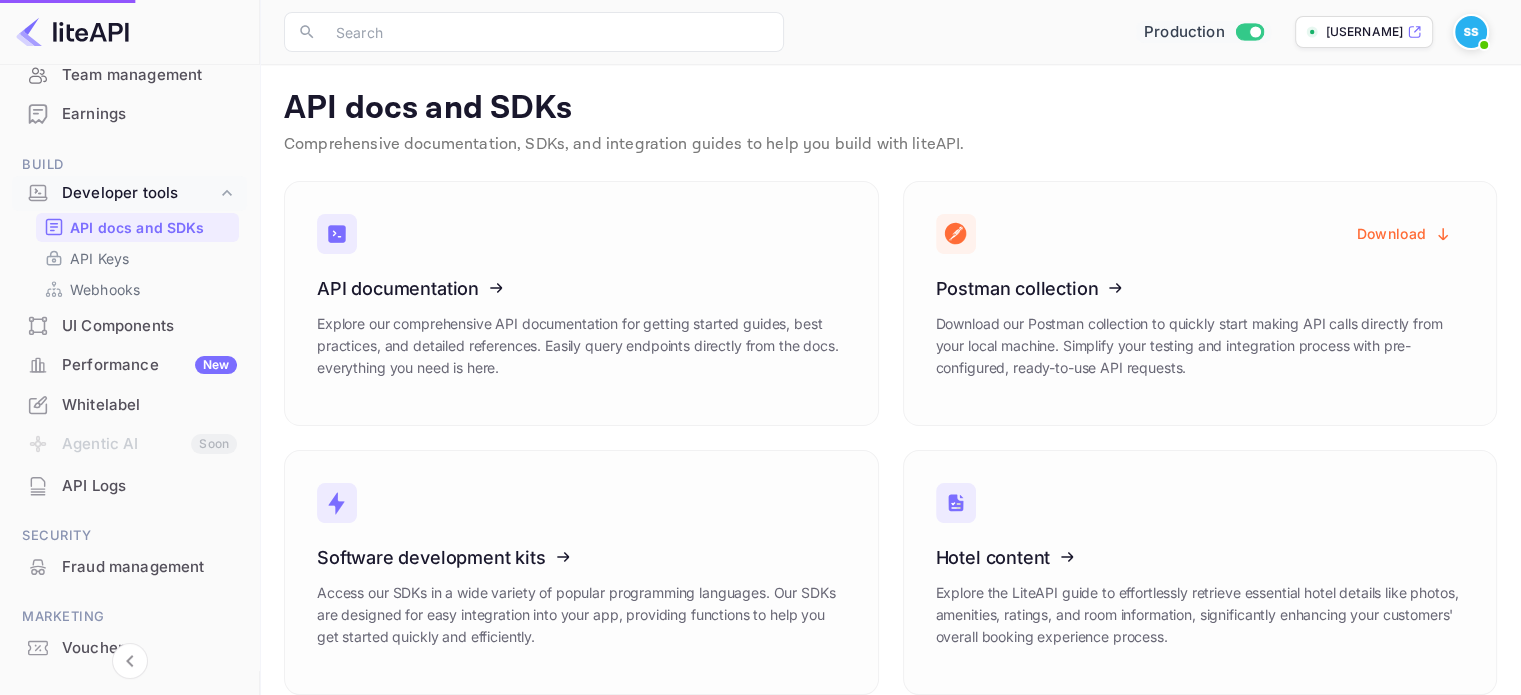 click on "[USERNAME]" at bounding box center (1365, 32) 